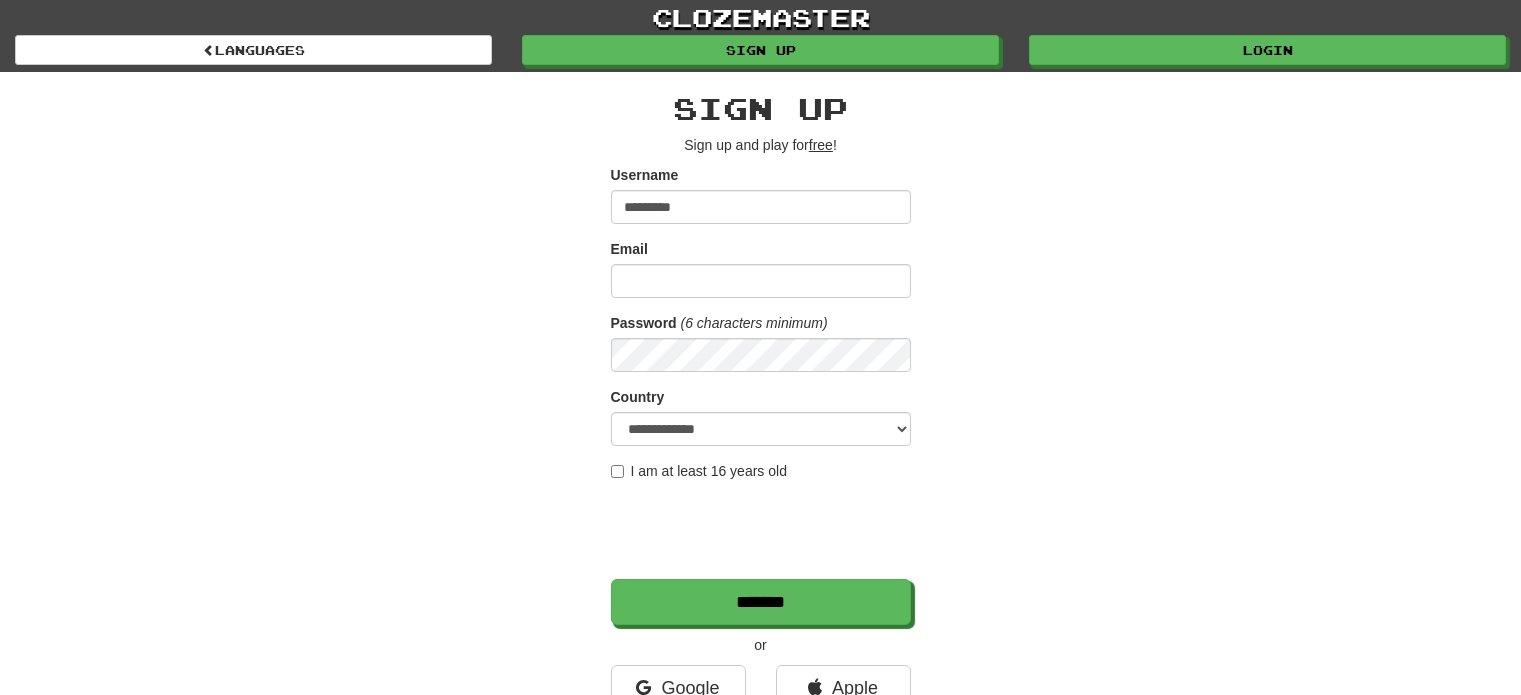 scroll, scrollTop: 0, scrollLeft: 0, axis: both 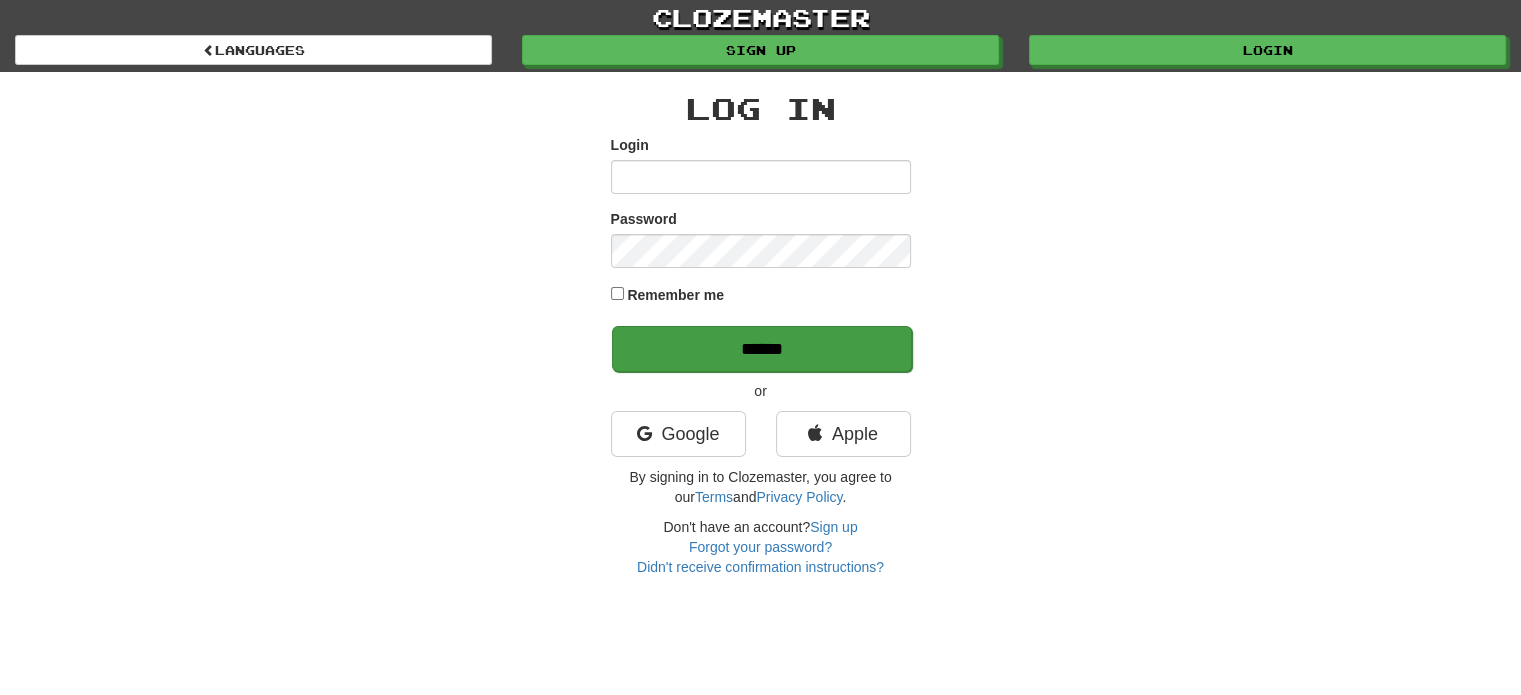 type on "*********" 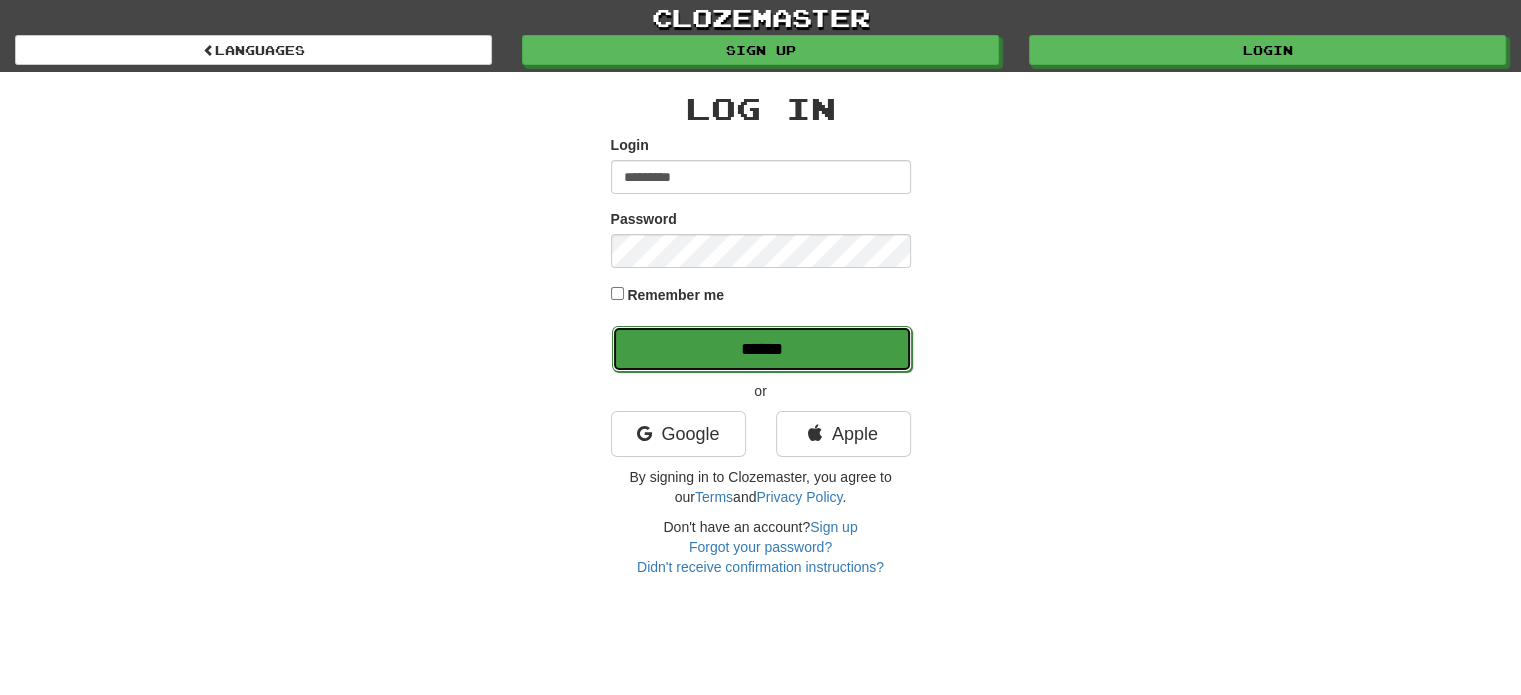 click on "******" at bounding box center [762, 349] 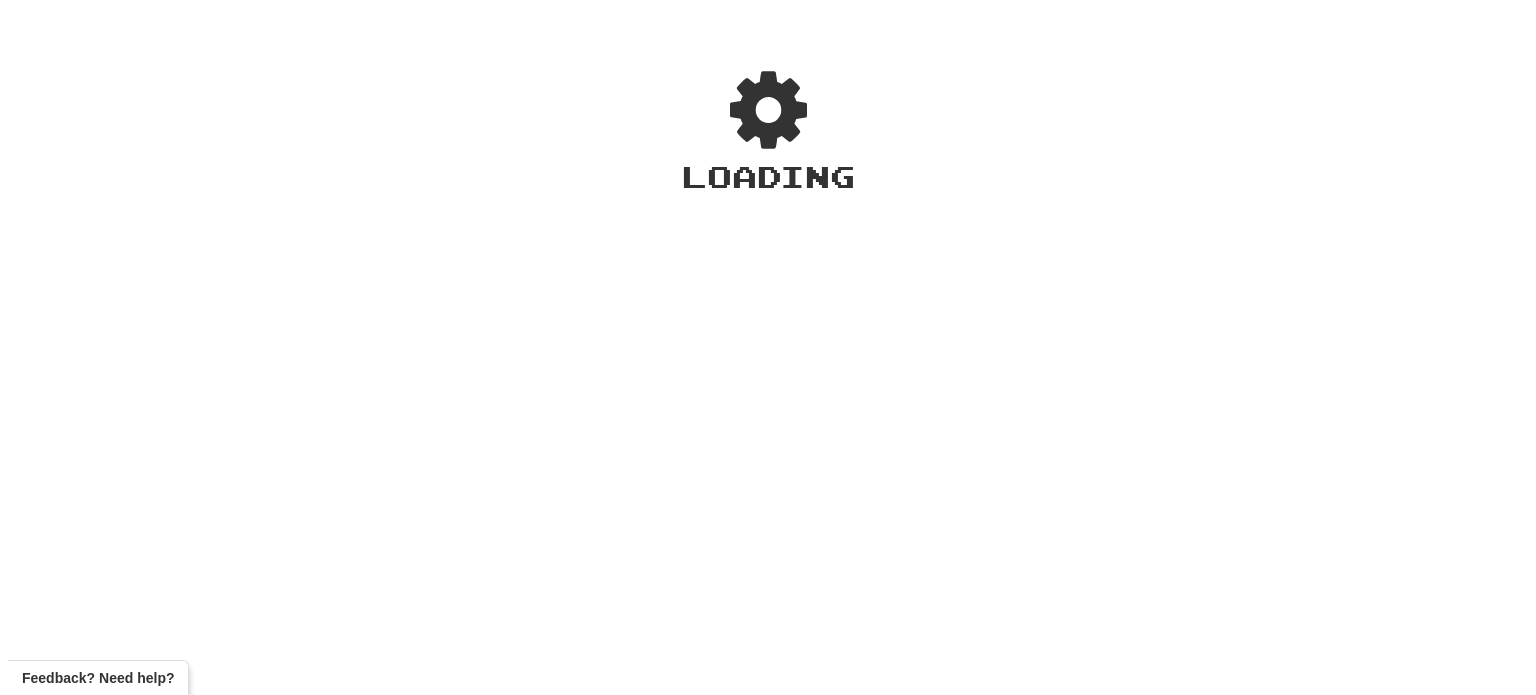 scroll, scrollTop: 0, scrollLeft: 0, axis: both 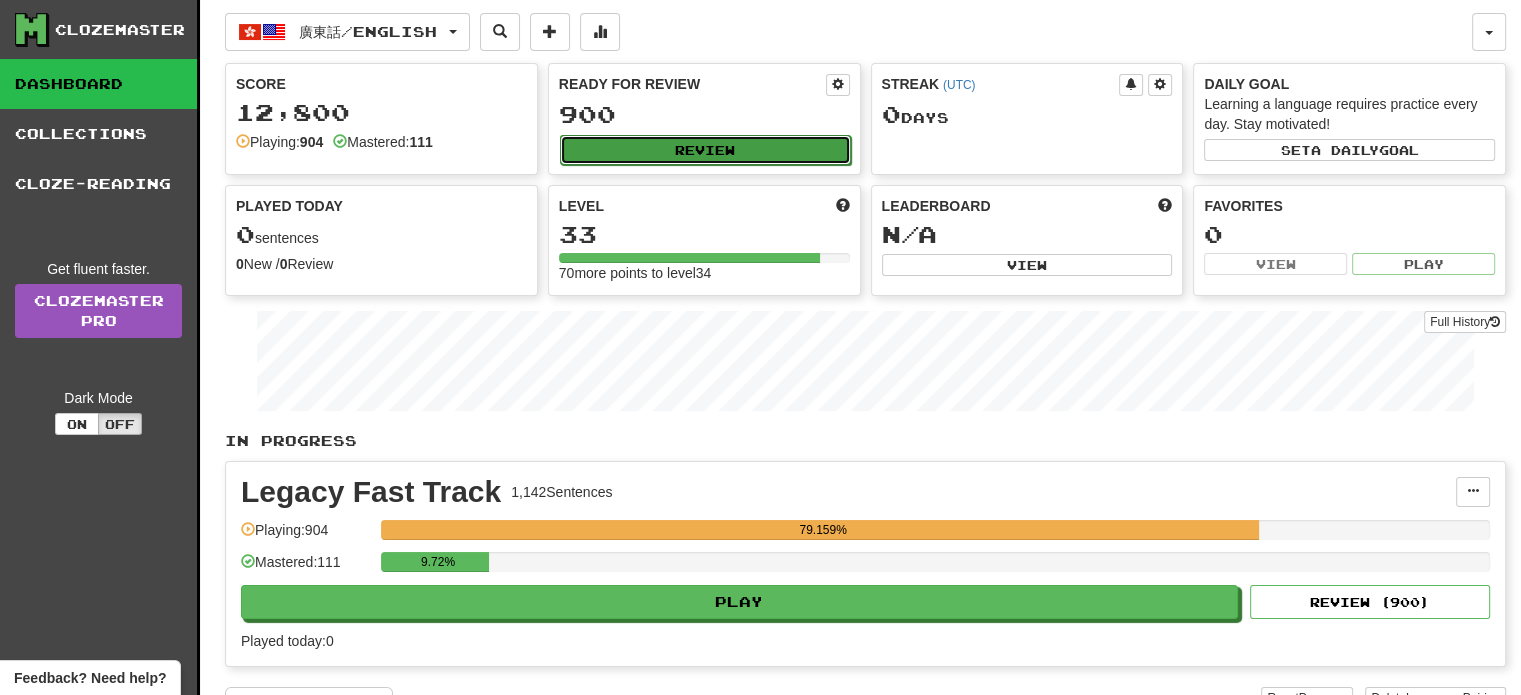 click on "Review" at bounding box center (705, 150) 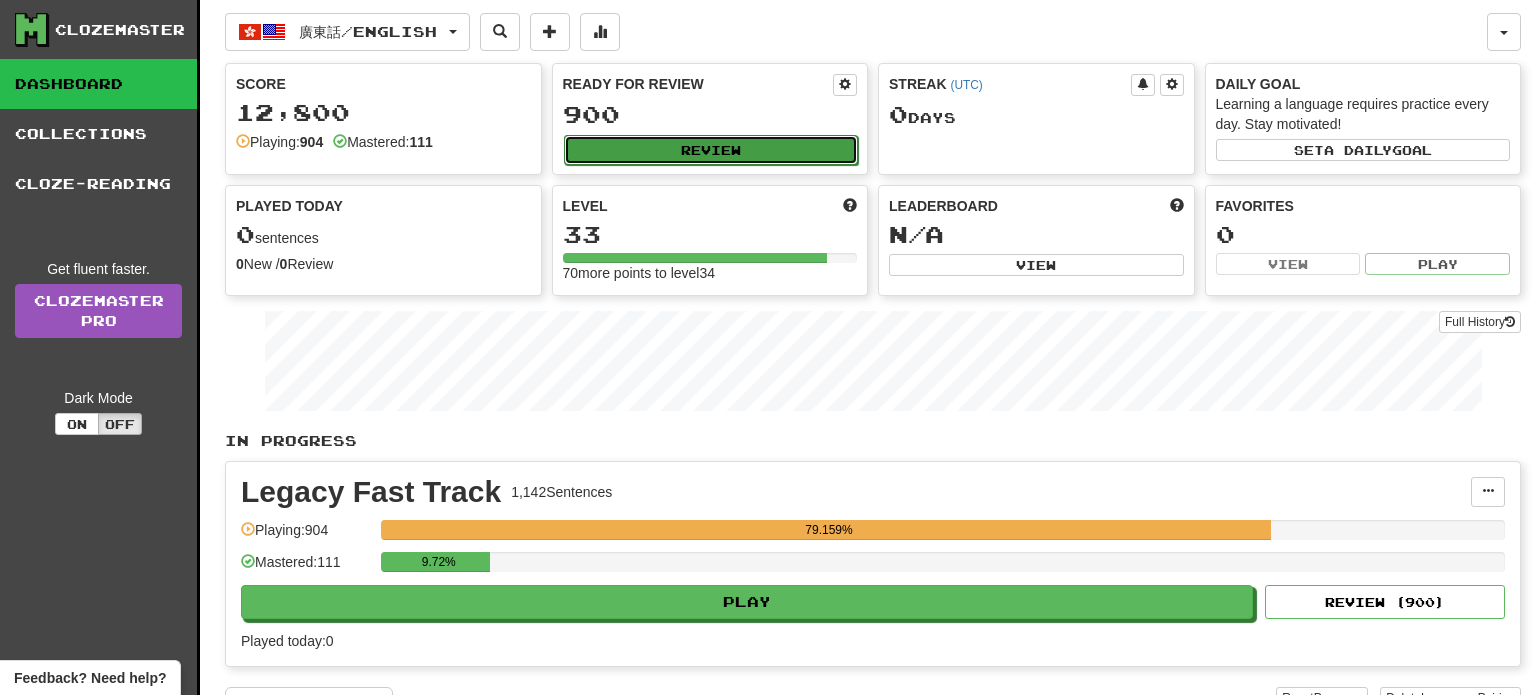 select on "**" 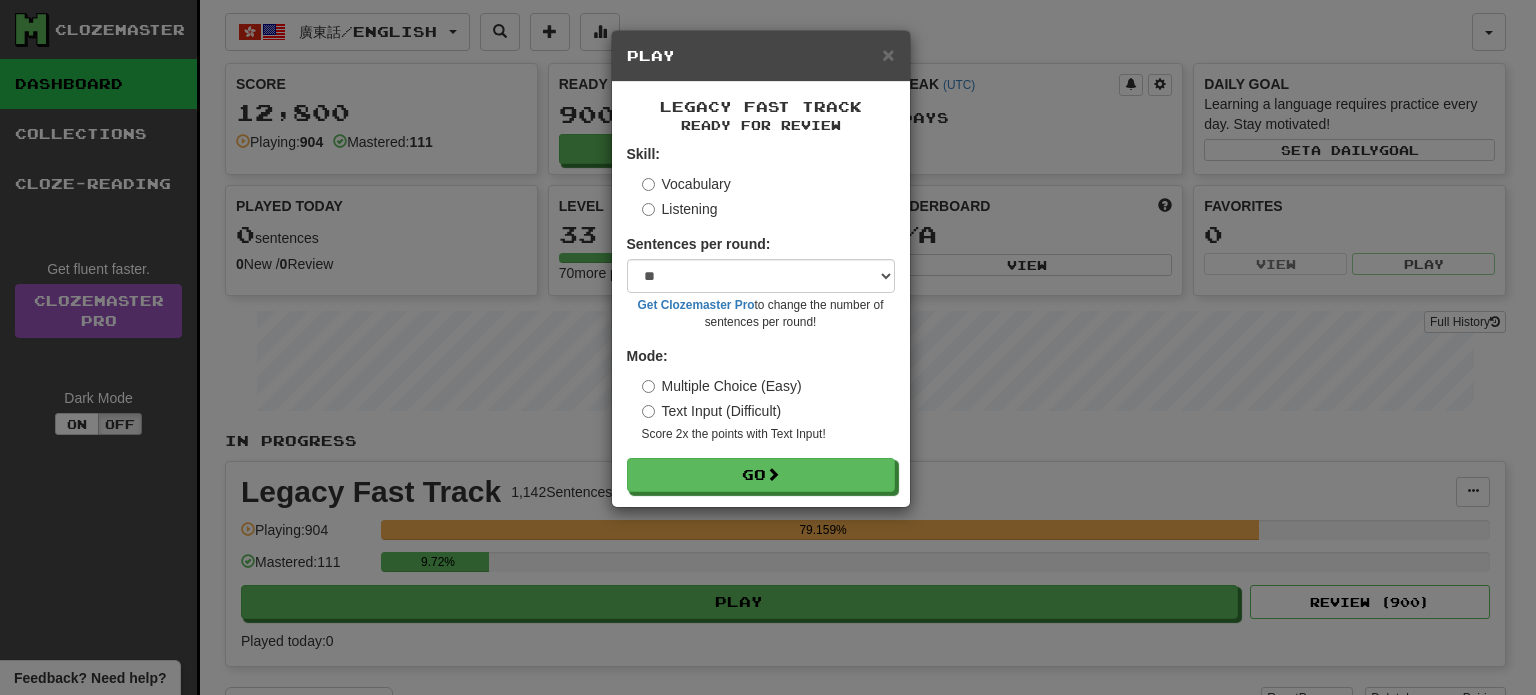 click on "Listening" at bounding box center [680, 209] 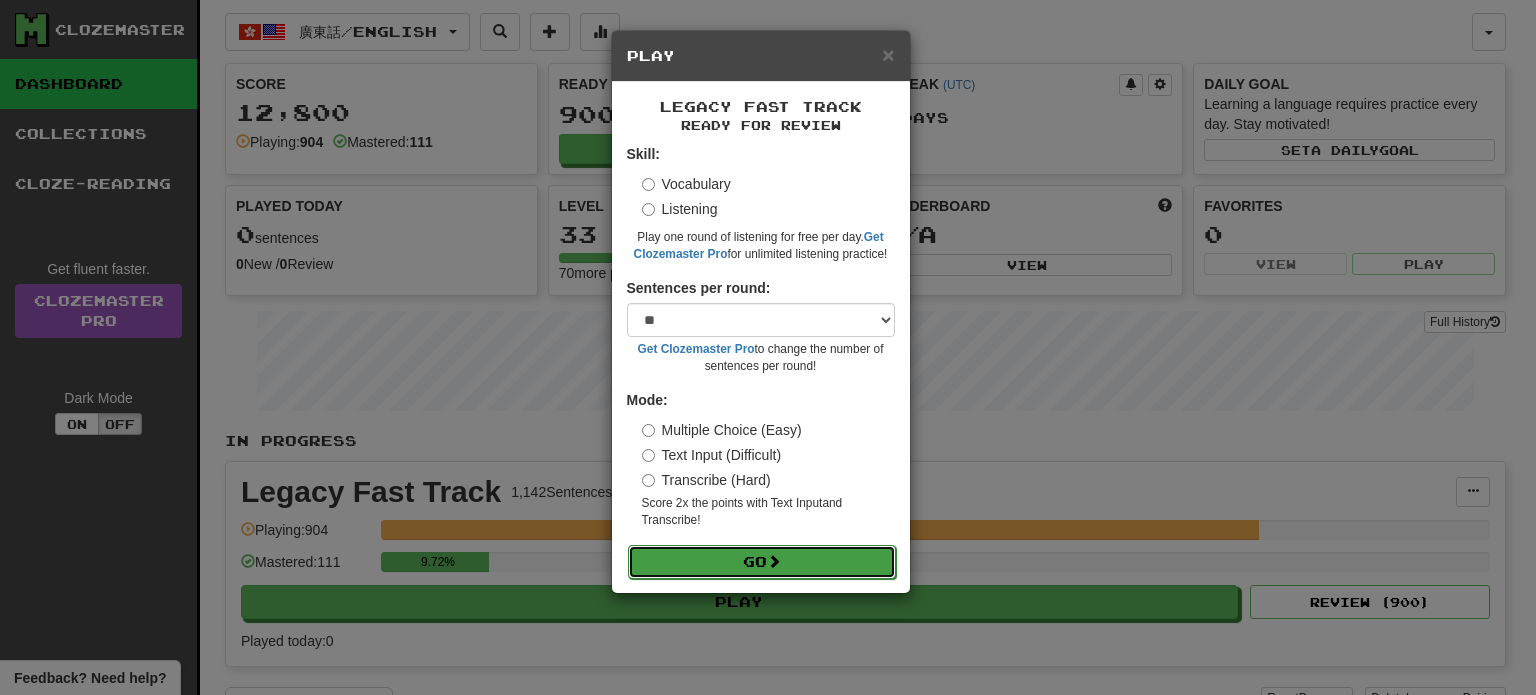 click on "Go" at bounding box center (762, 562) 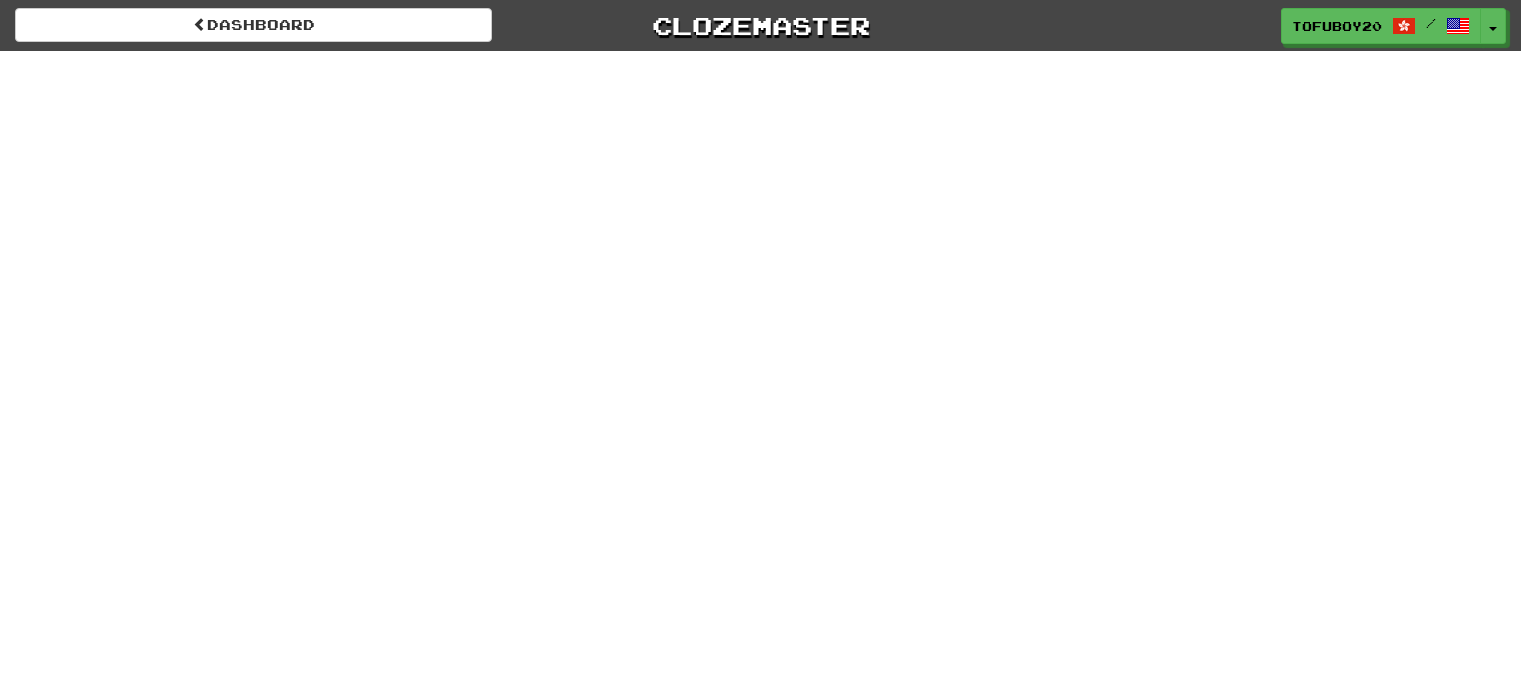 scroll, scrollTop: 0, scrollLeft: 0, axis: both 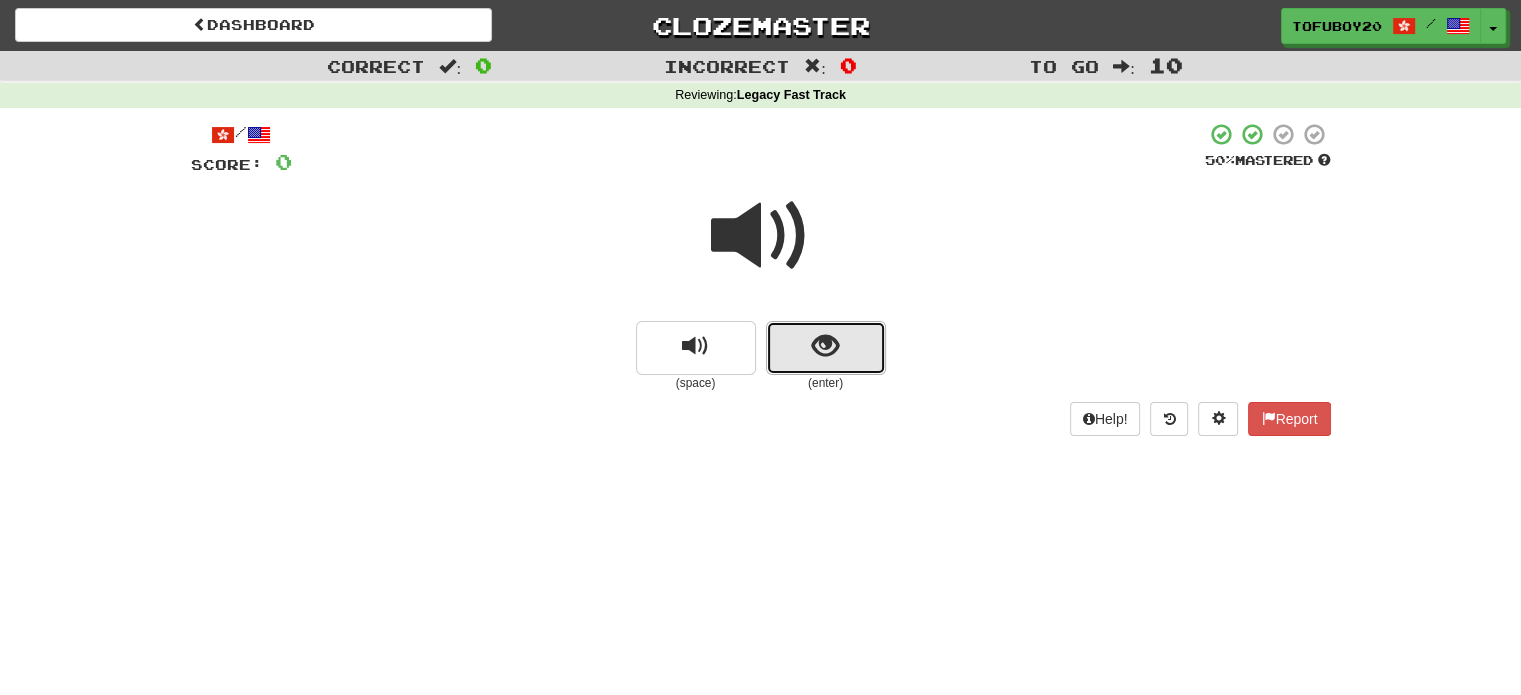 click at bounding box center [826, 348] 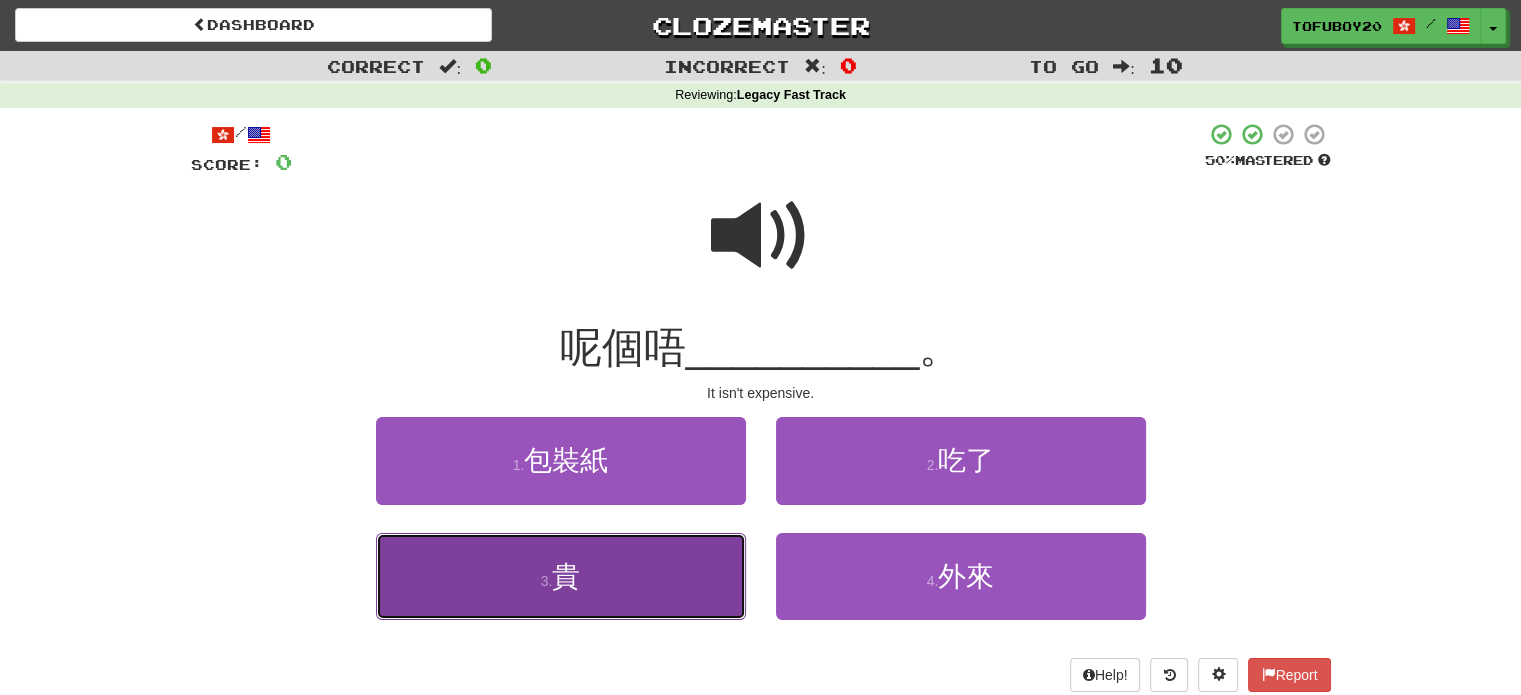 click on "3 .  貴" at bounding box center (561, 576) 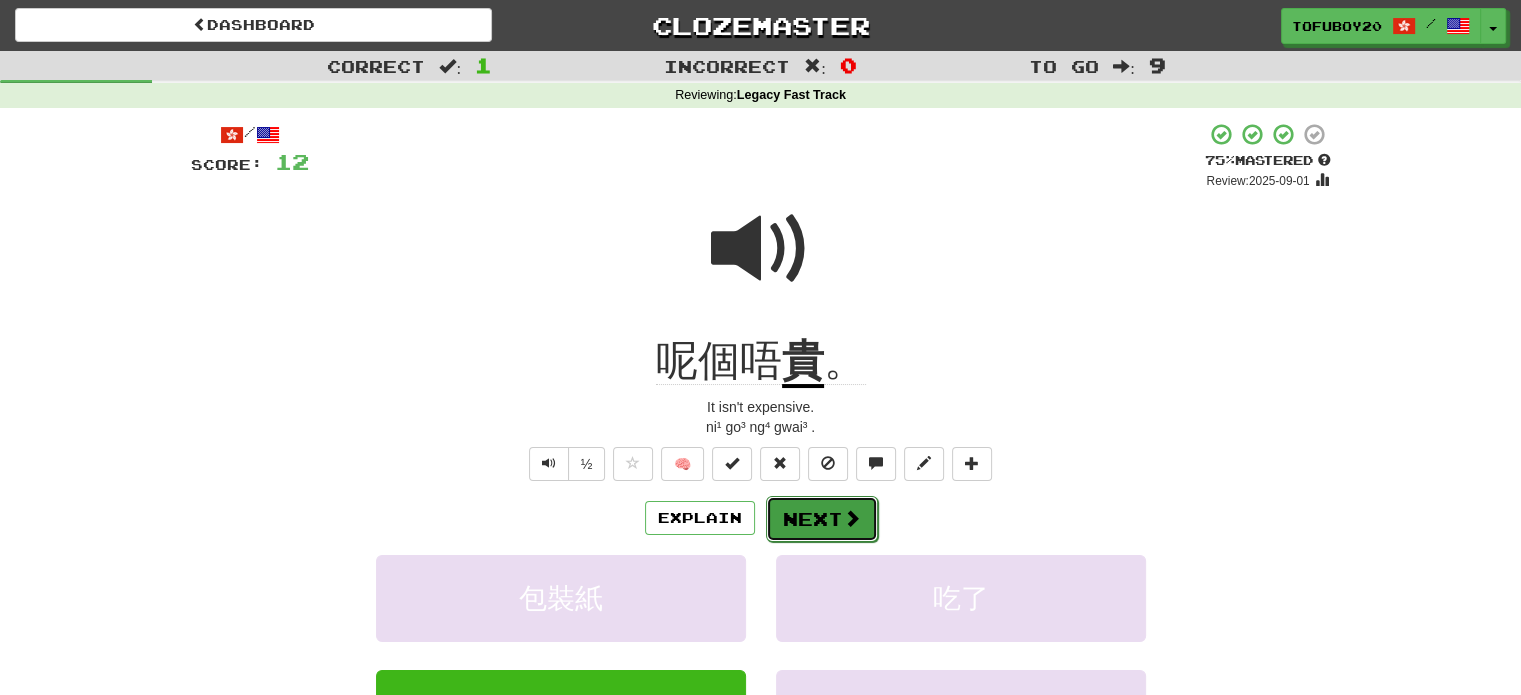 click on "Next" at bounding box center (822, 519) 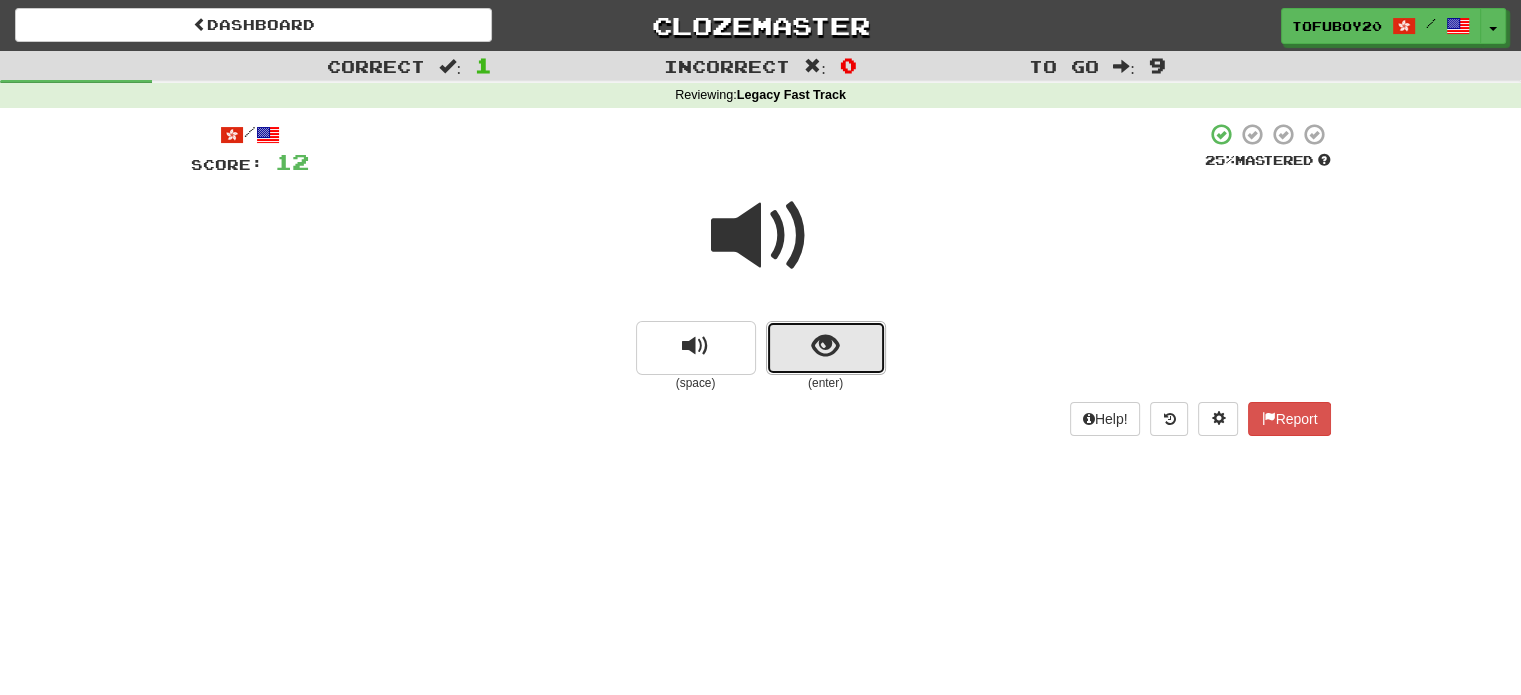 click at bounding box center [826, 348] 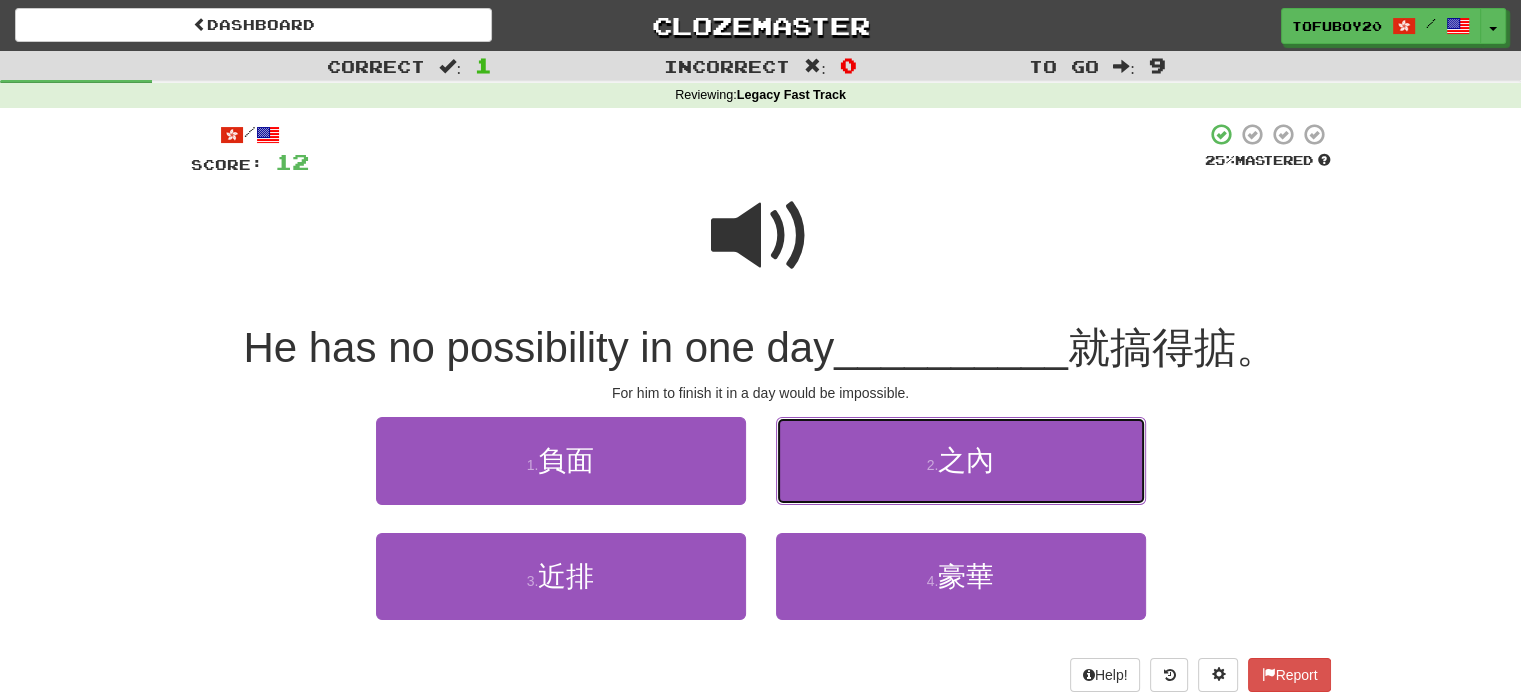 click on "2 .  之內" at bounding box center [961, 460] 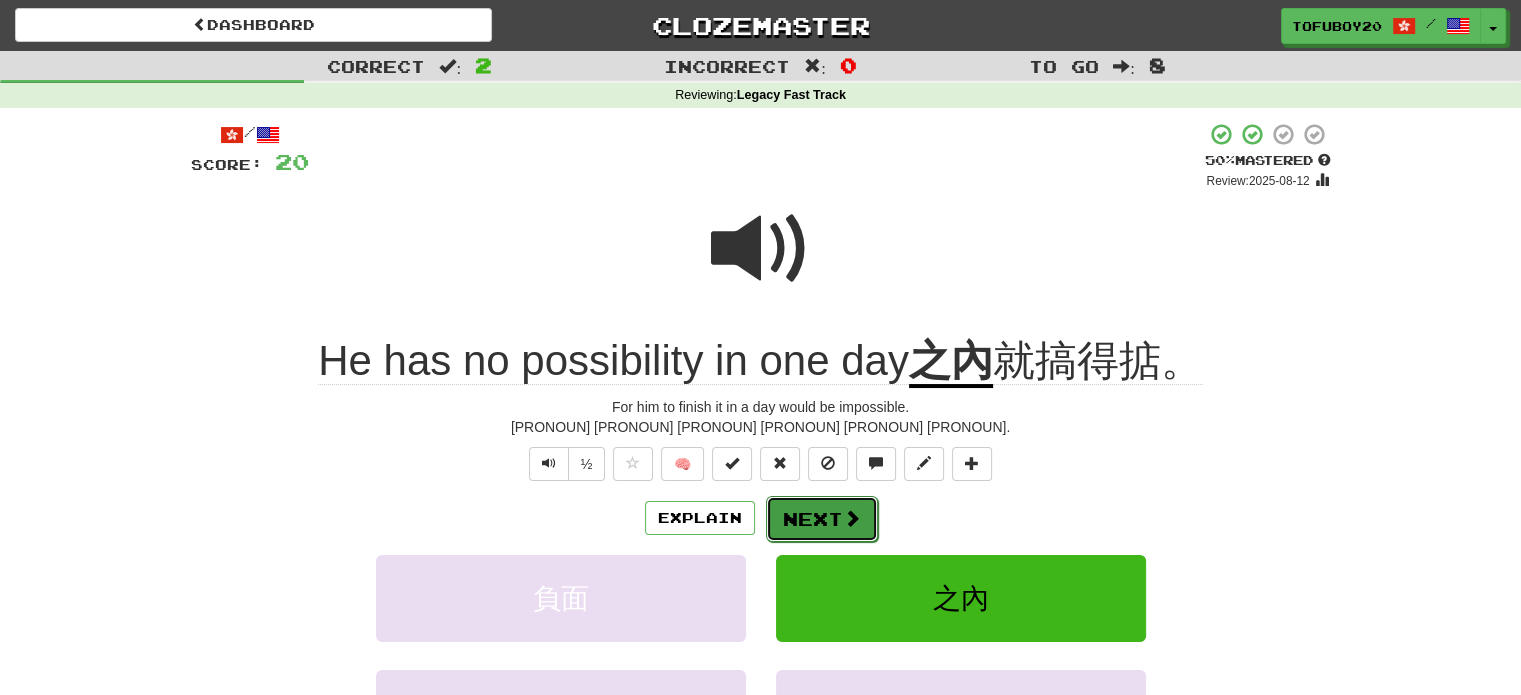 click on "Next" at bounding box center [822, 519] 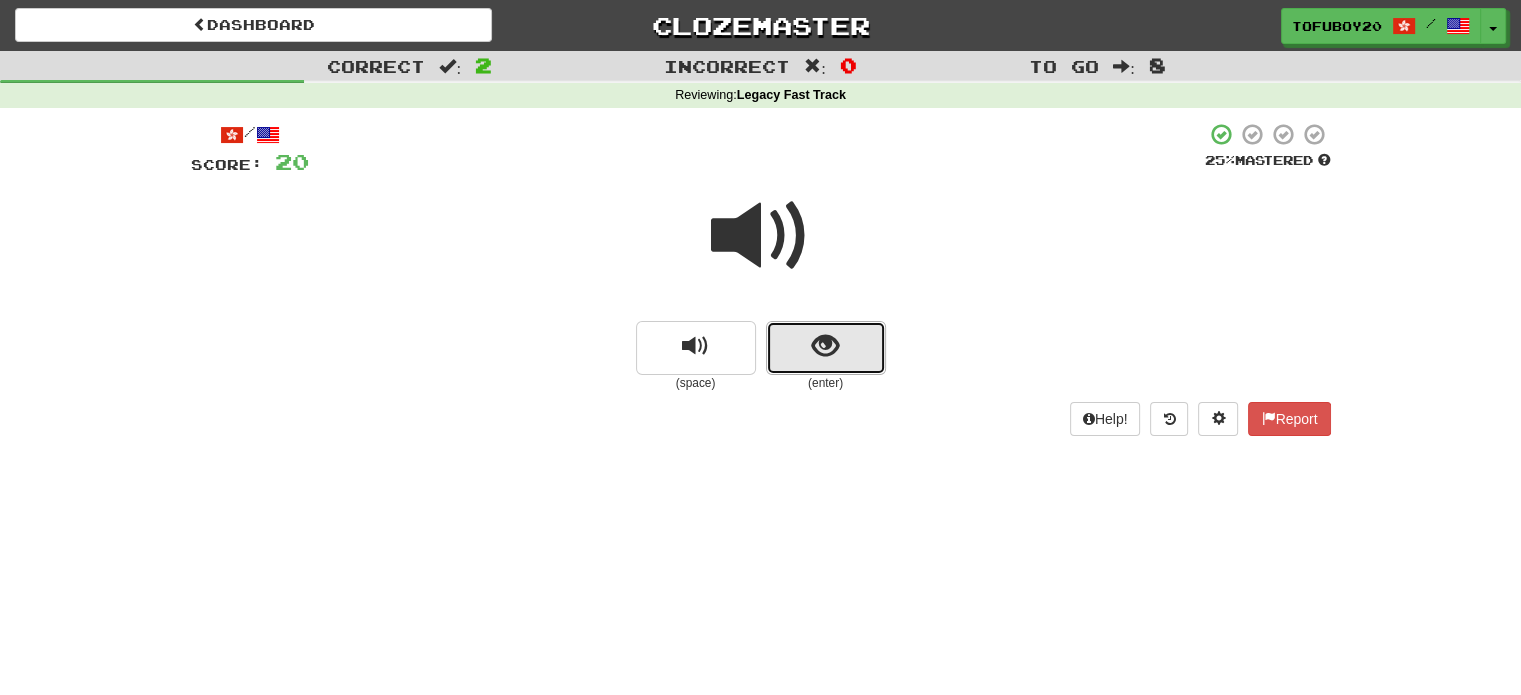 click at bounding box center [826, 348] 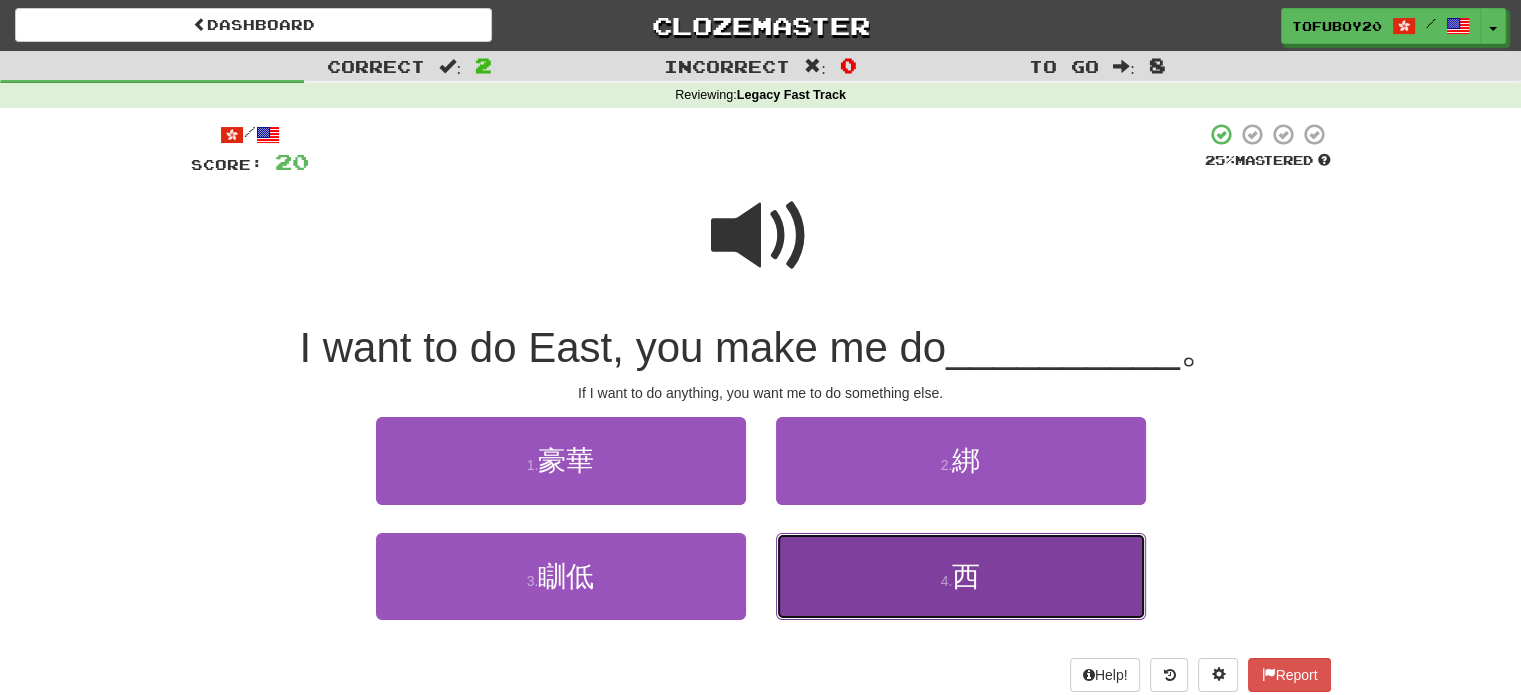 click on "4 .  西" at bounding box center [961, 576] 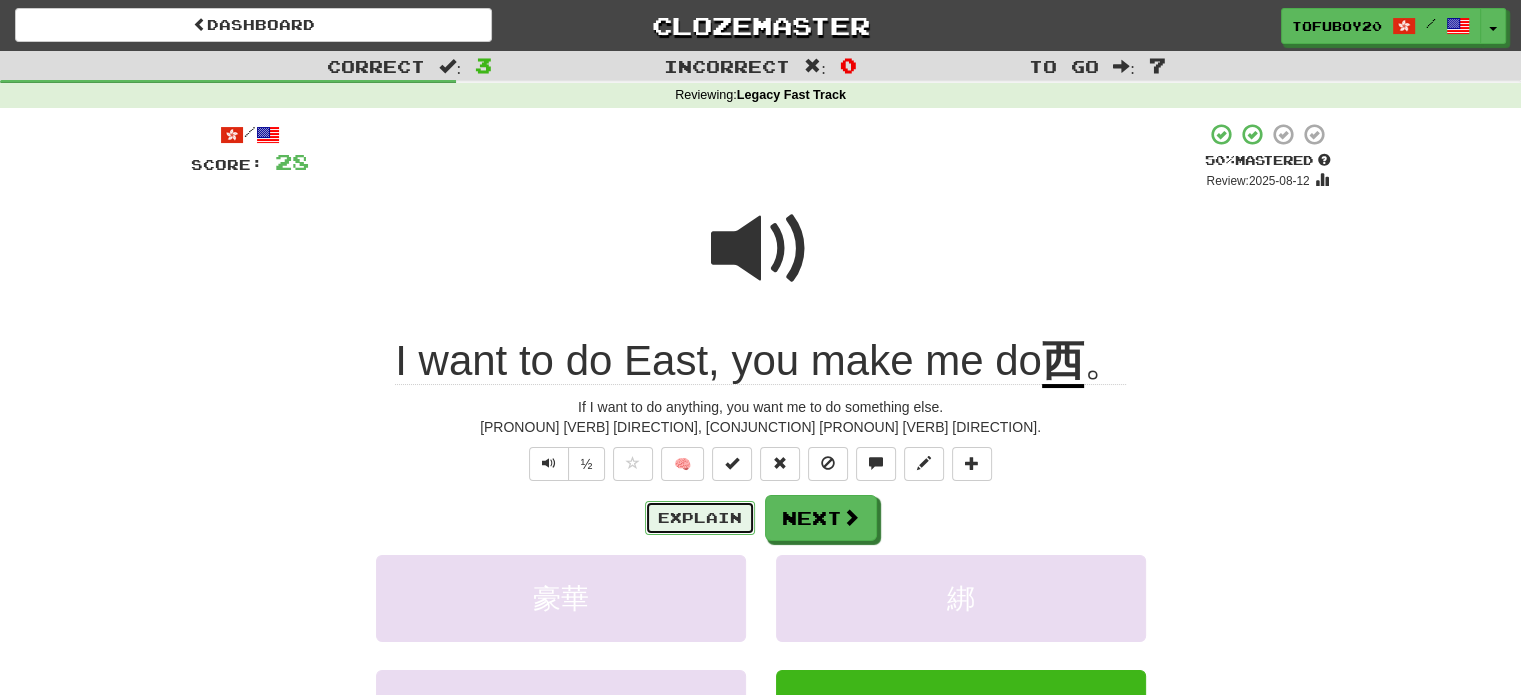 click on "Explain" at bounding box center (700, 518) 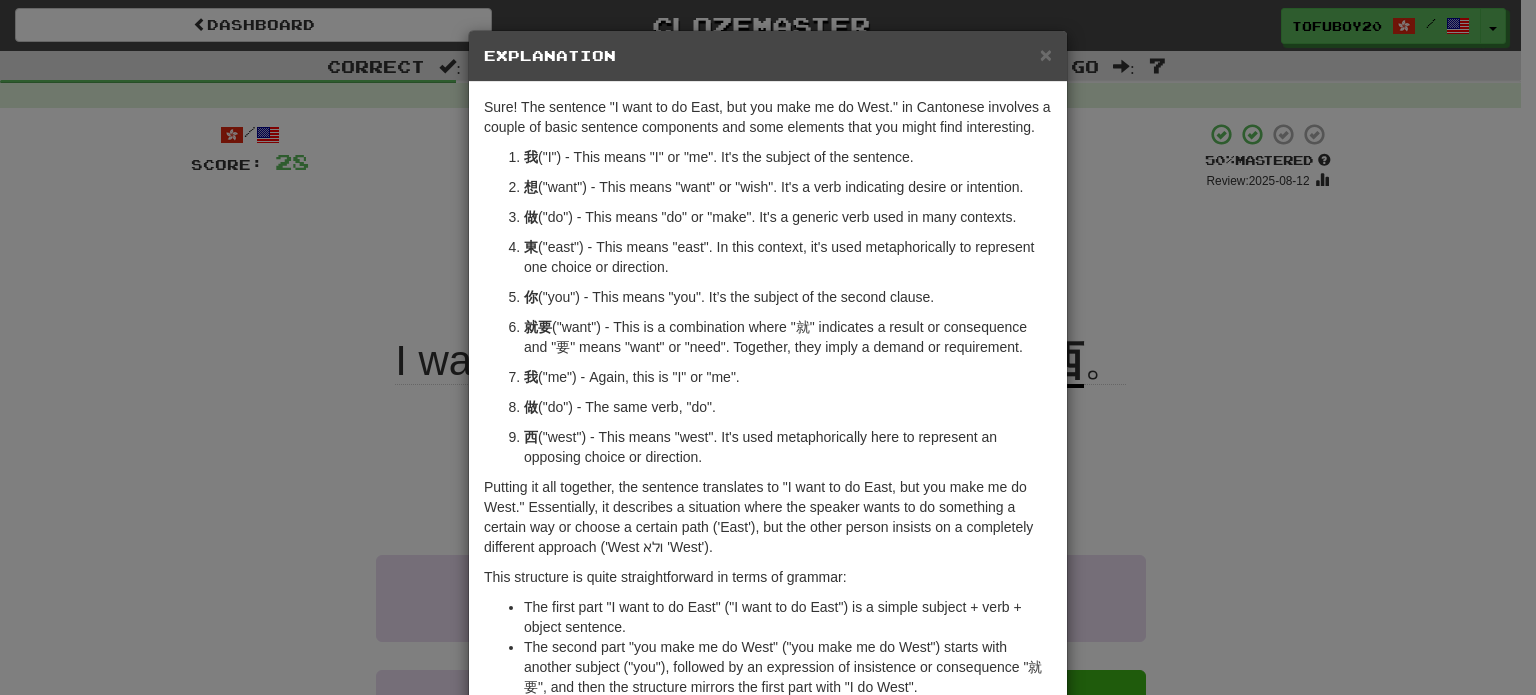 click on "× Explanation Sure! The sentence "I want to do East, but you make me do West." in Cantonese involves a couple of basic sentence components and some elements that you might find interesting.
[PRONOUN] ("I") - This means "I" or "me". It's the subject of the sentence.
[VERB] ("want") - This means "want" or "wish". It's a verb indicating desire or intention.
[VERB] ("do") - This means "do" or "make". It's a generic verb used in many contexts.
[DIRECTION] ("east") - This means "east". In this context, it's used metaphorically to represent one choice or direction.
[PRONOUN] ("you") - This means "you". It’s the subject of the second clause.
[CONJUNCTION] ("want") - This is a combination where "就" indicates a result or consequence and "要" means "want" or "need". Together, they imply a demand or requirement.
[PRONOUN] ("me") - Again, this is "I" or "me".
[VERB] ("do")
This structure is quite straightforward in terms of grammar:
! Close" at bounding box center [768, 347] 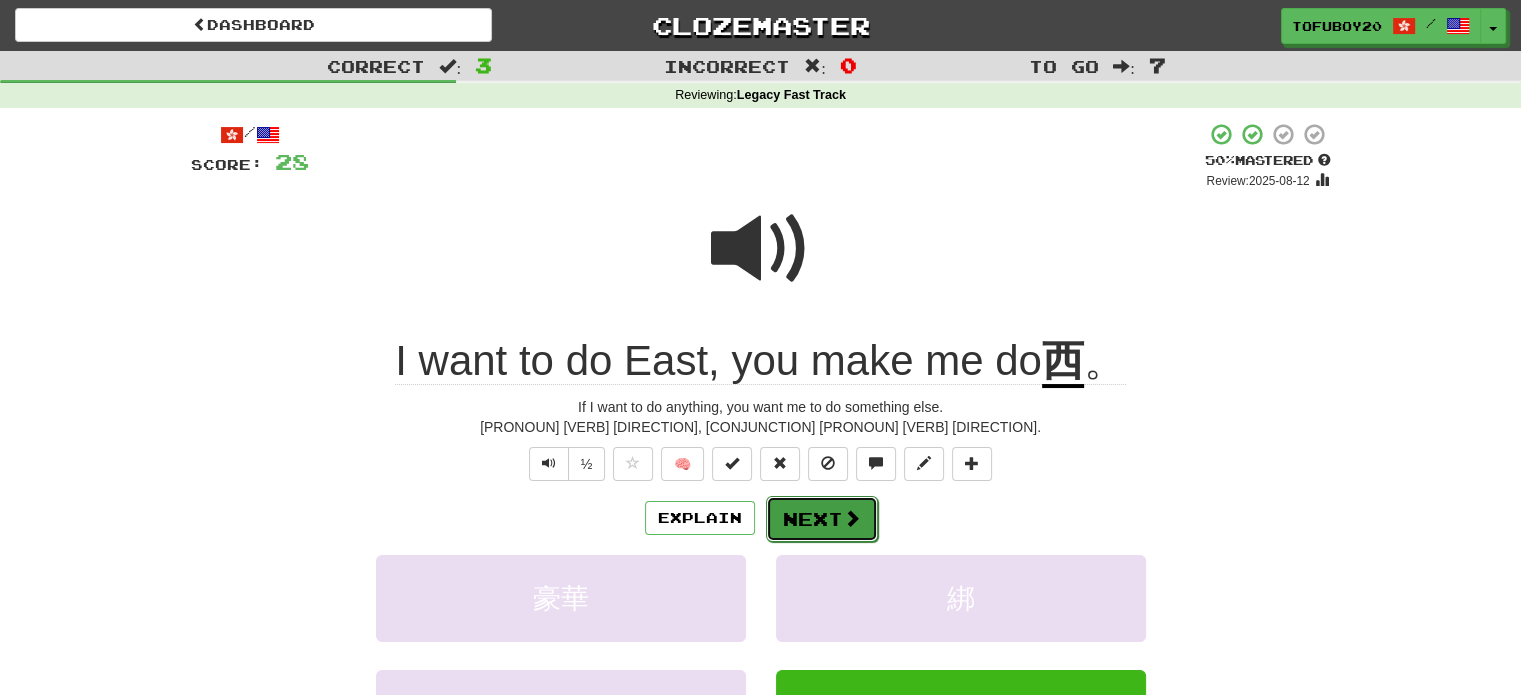 click on "Next" at bounding box center (822, 519) 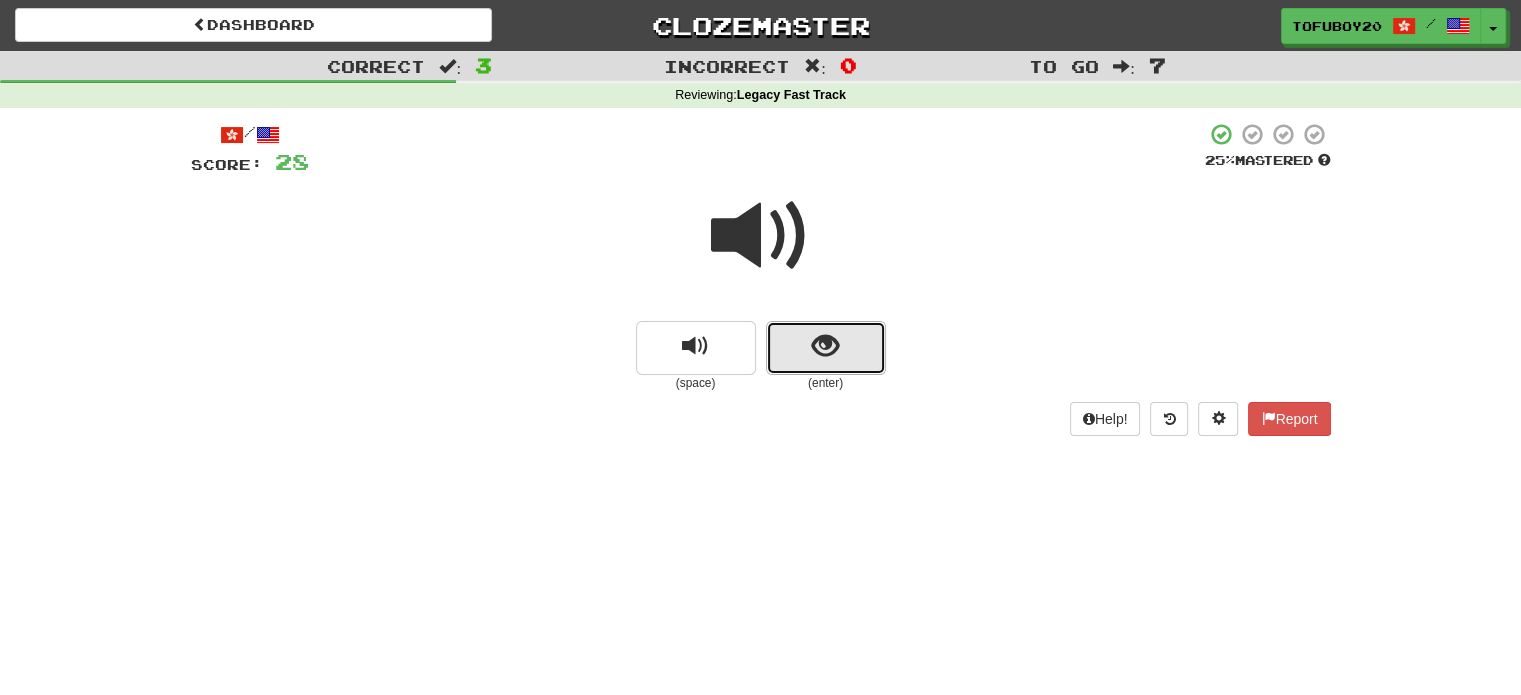 click at bounding box center (826, 348) 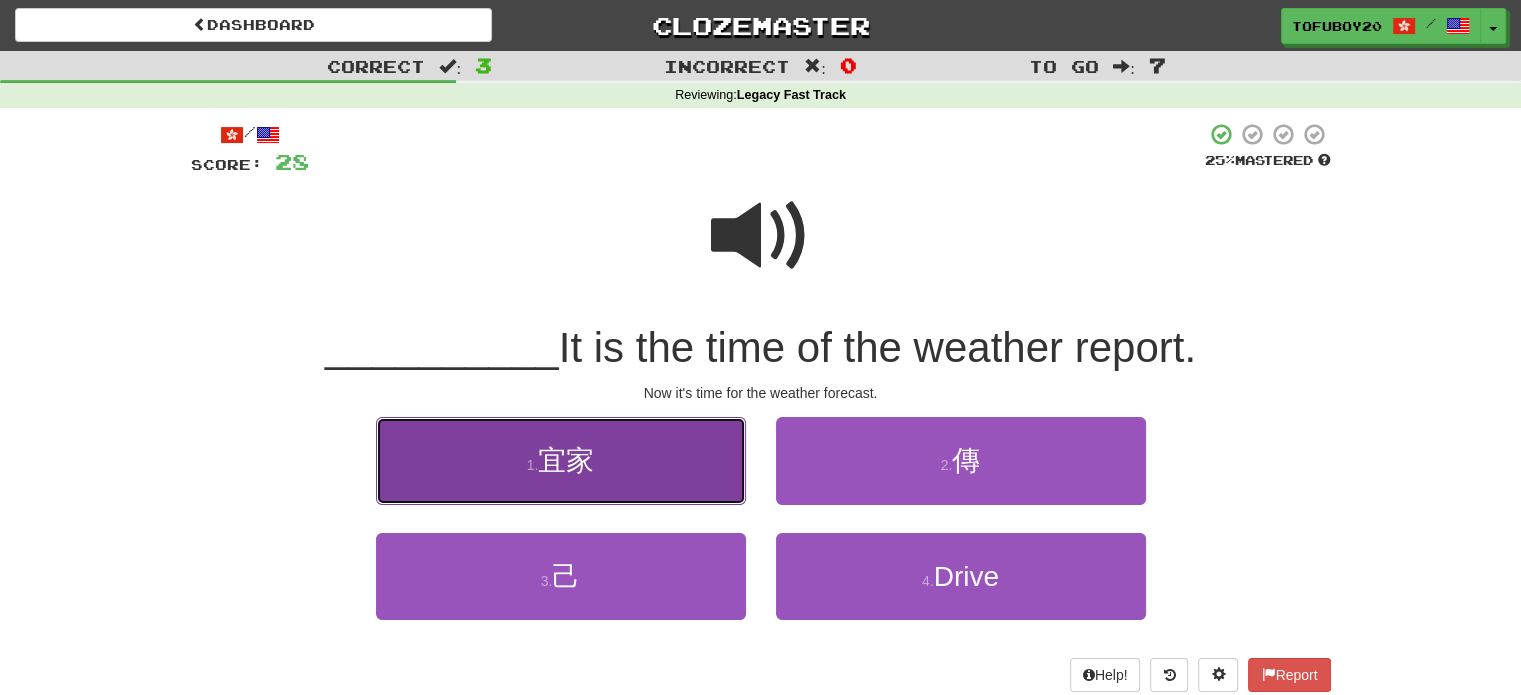 click on "宜家" at bounding box center (566, 460) 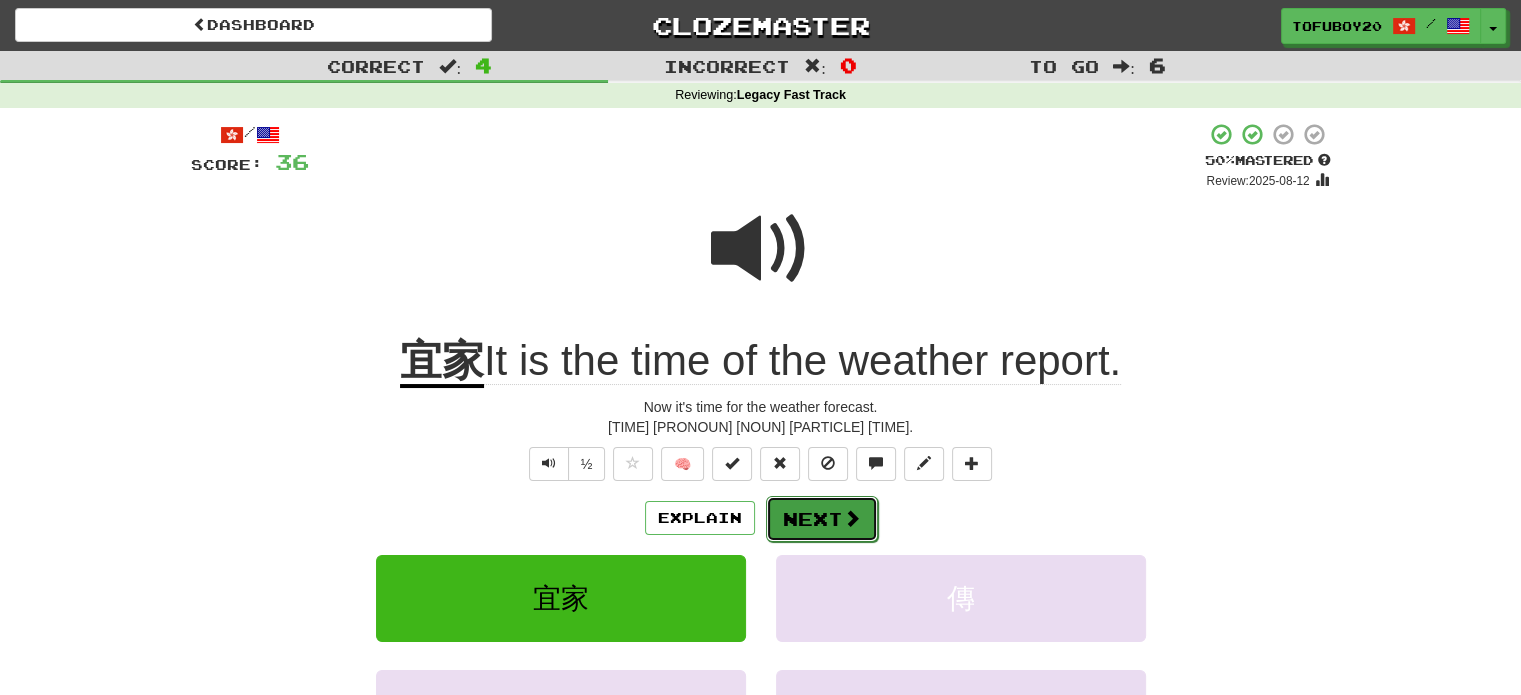 click on "Next" at bounding box center (822, 519) 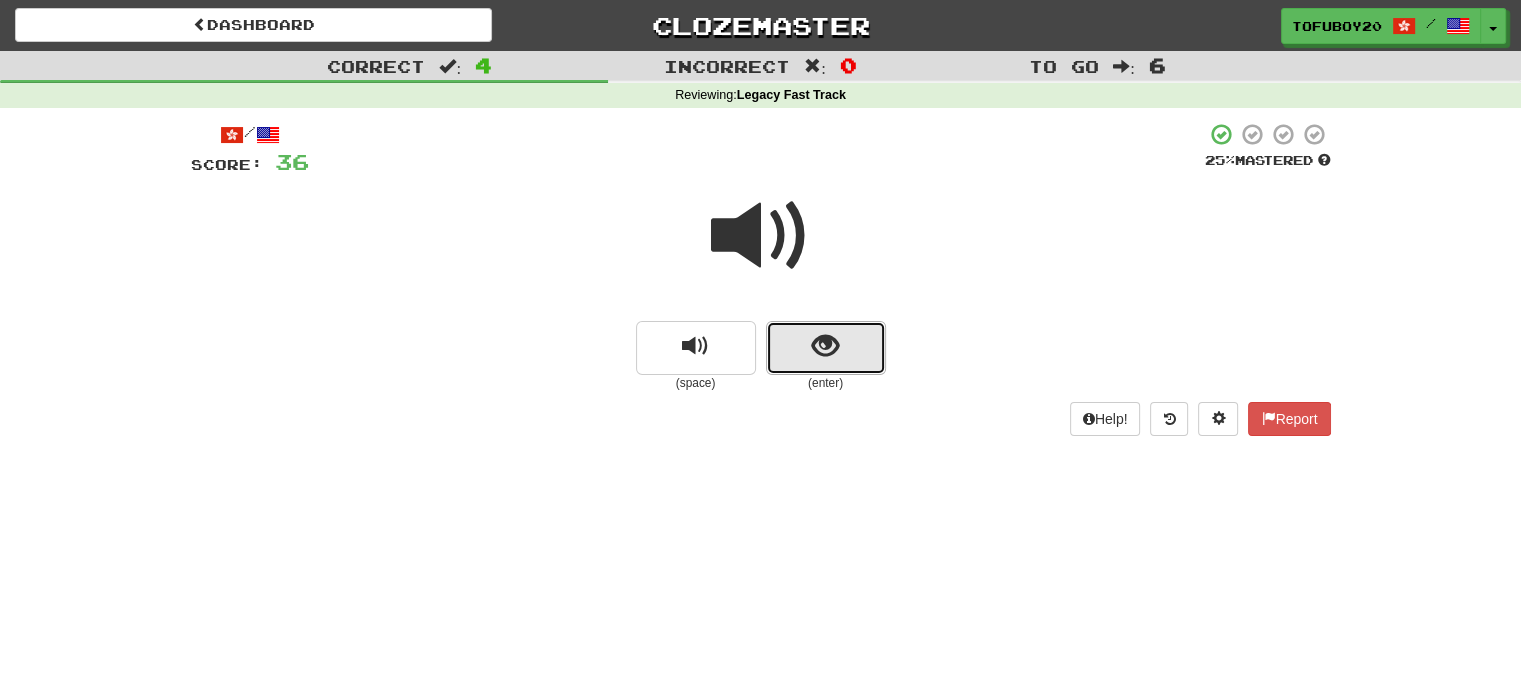 click at bounding box center (825, 346) 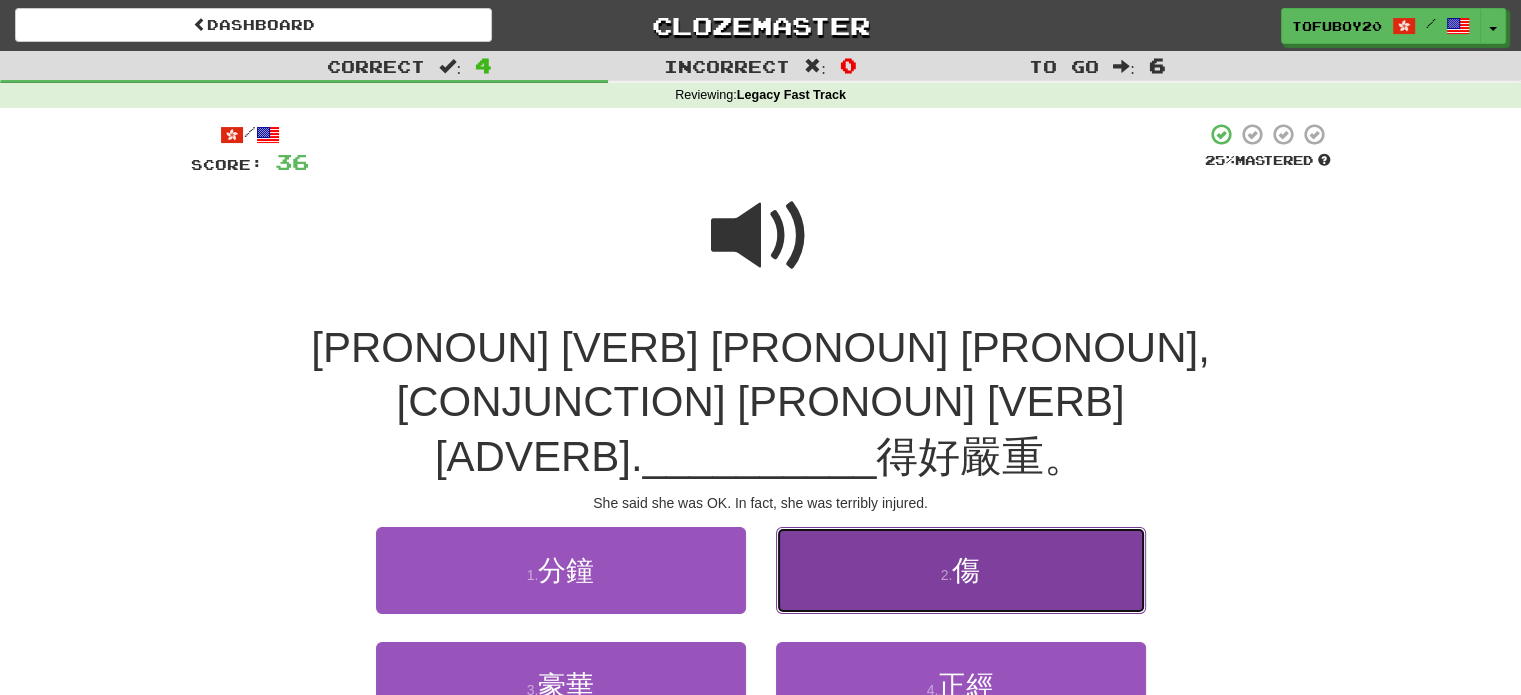 click on "2 .  傷" at bounding box center [961, 570] 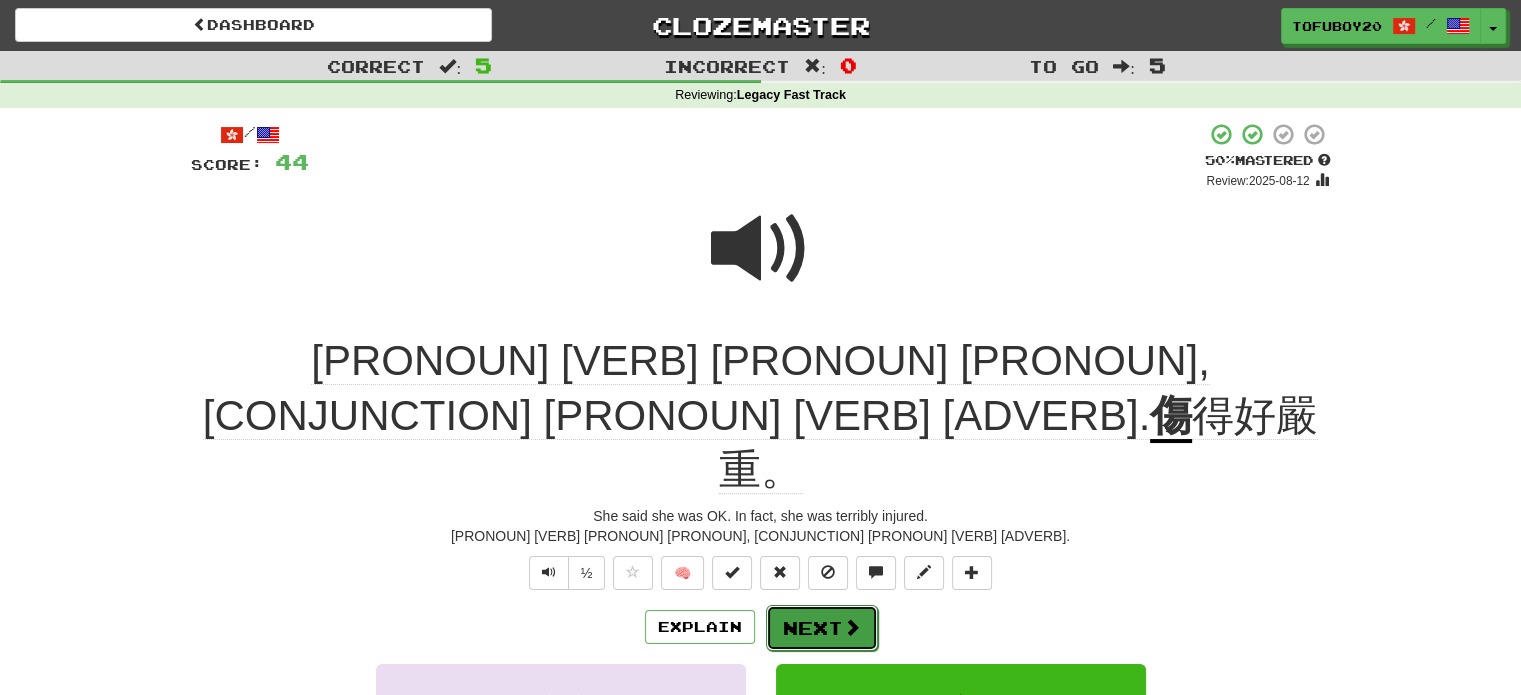 click at bounding box center (852, 627) 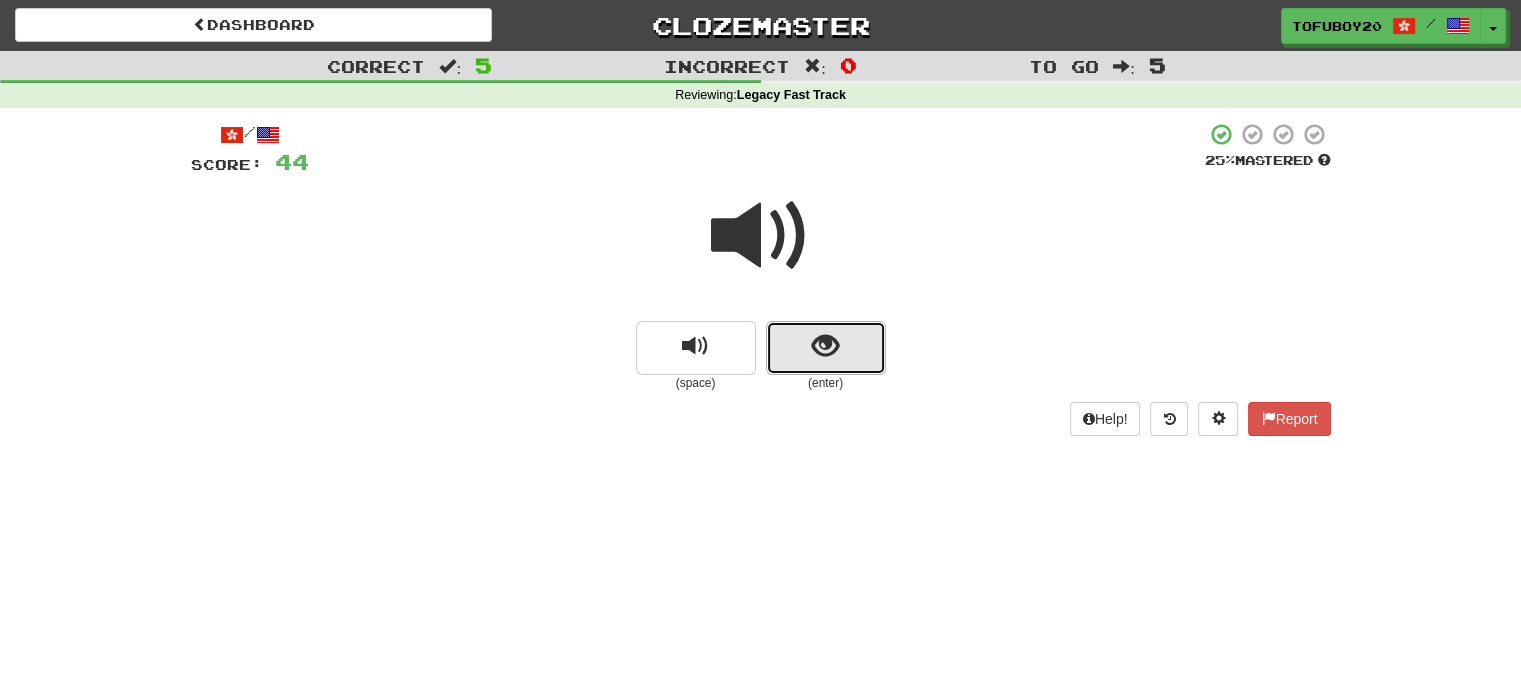 click at bounding box center [826, 348] 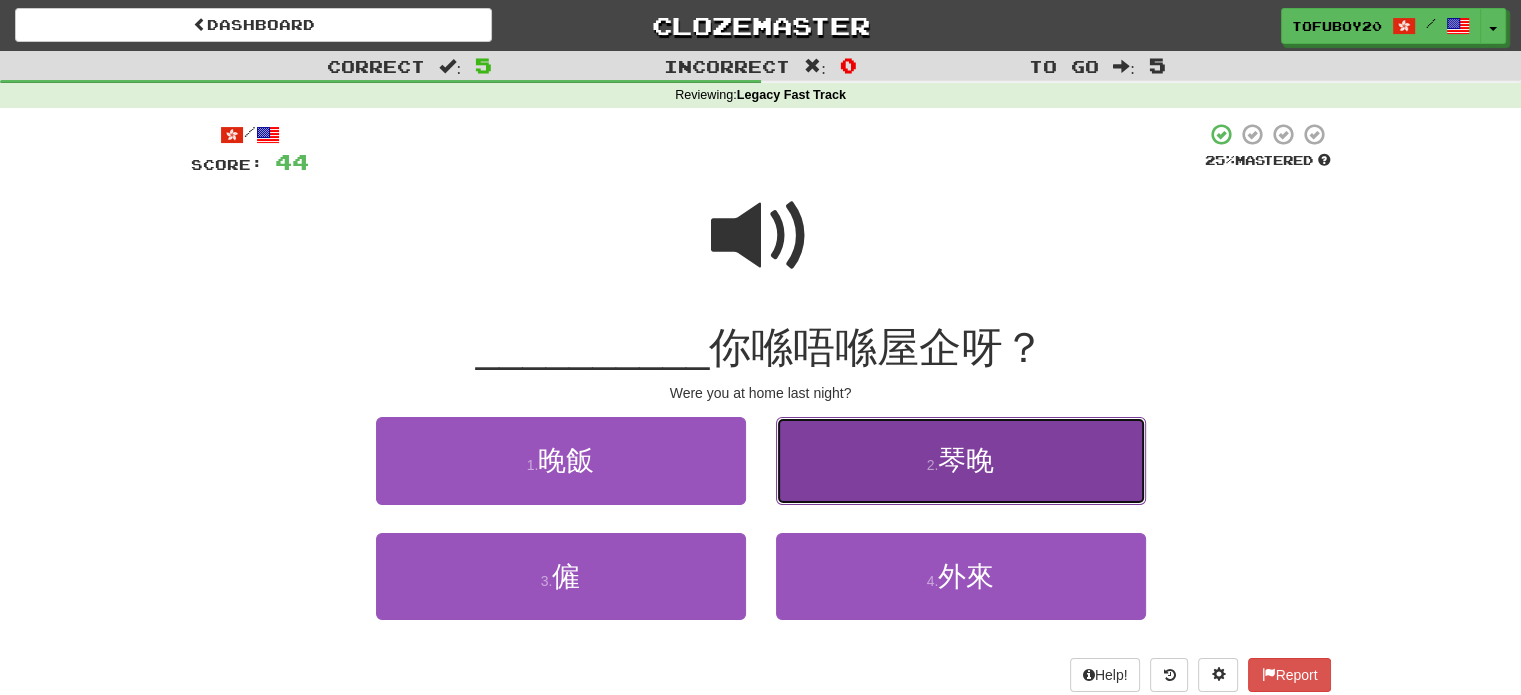 click on "2 .  琴晚" at bounding box center (961, 460) 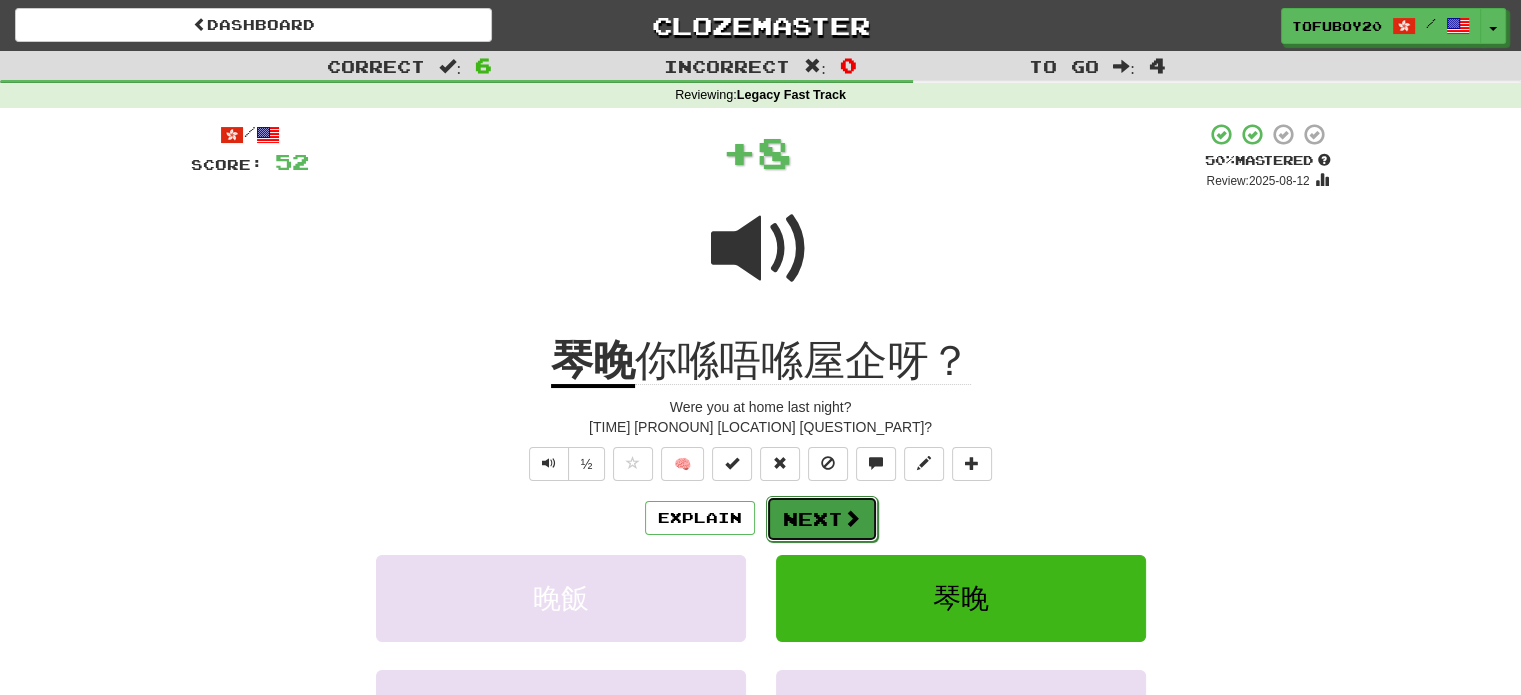 click at bounding box center (852, 518) 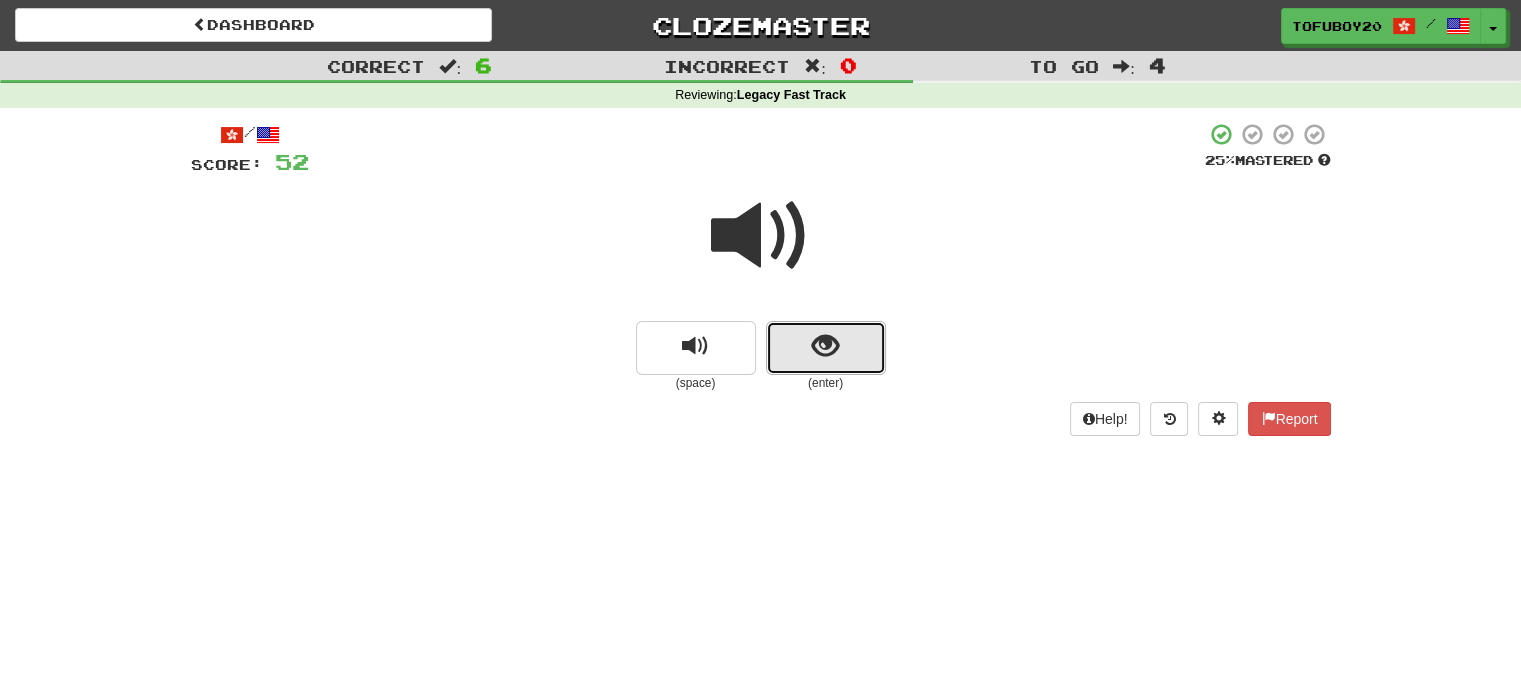 click at bounding box center [826, 348] 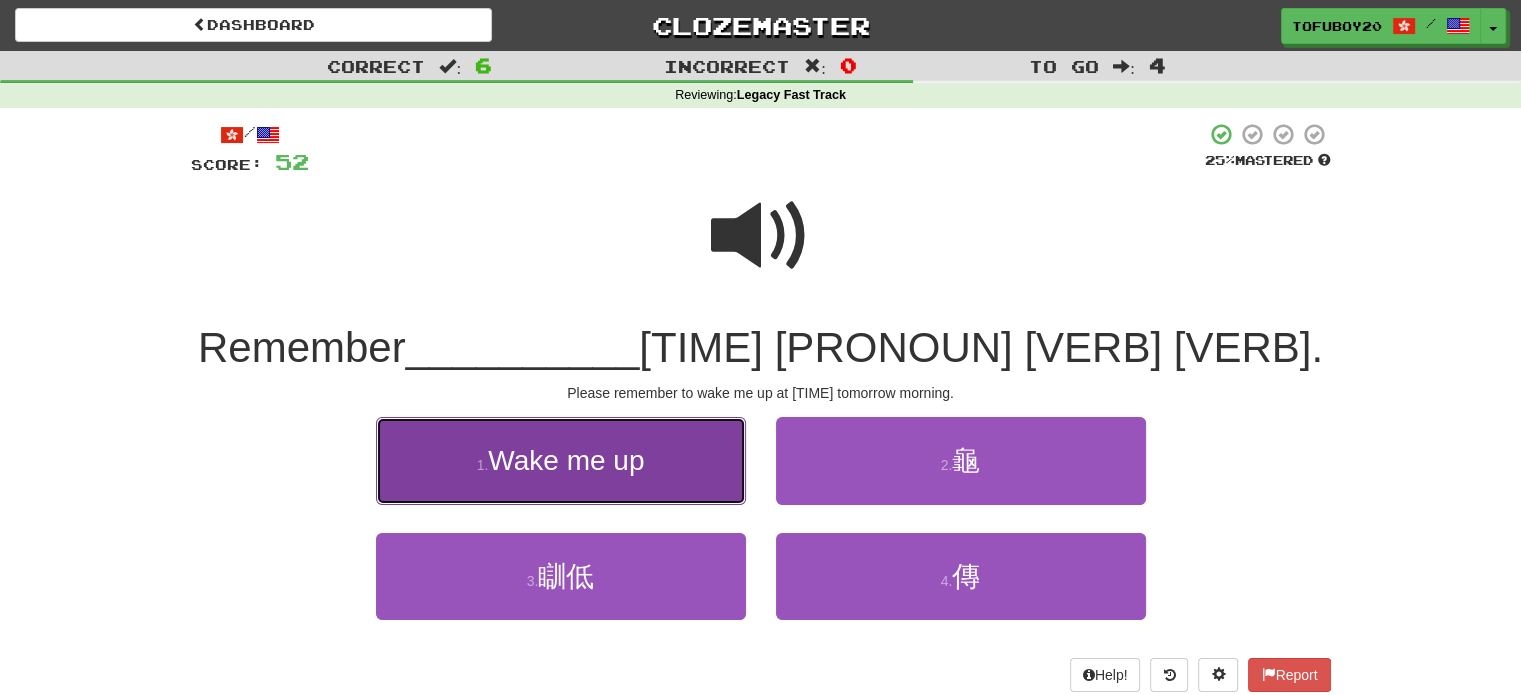 click on "Wake me up" at bounding box center (566, 460) 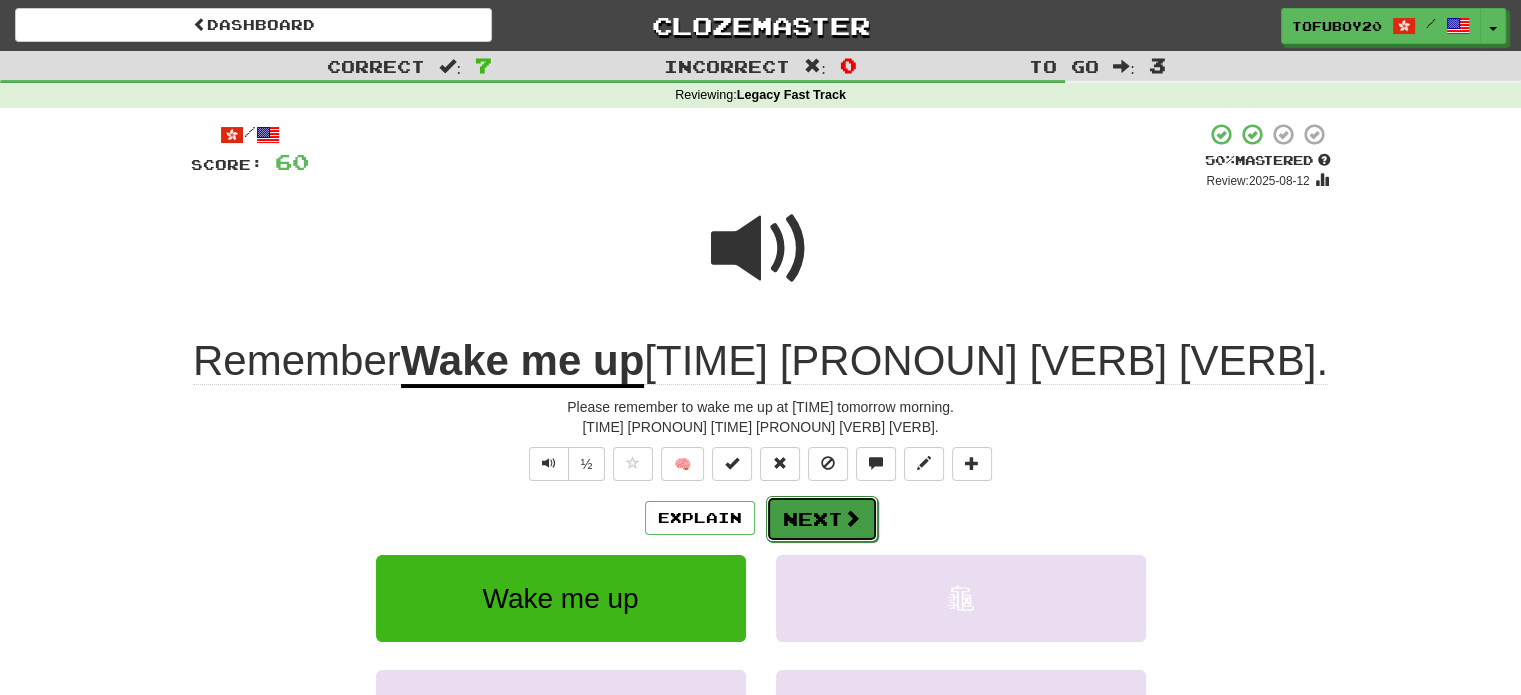 click at bounding box center (852, 518) 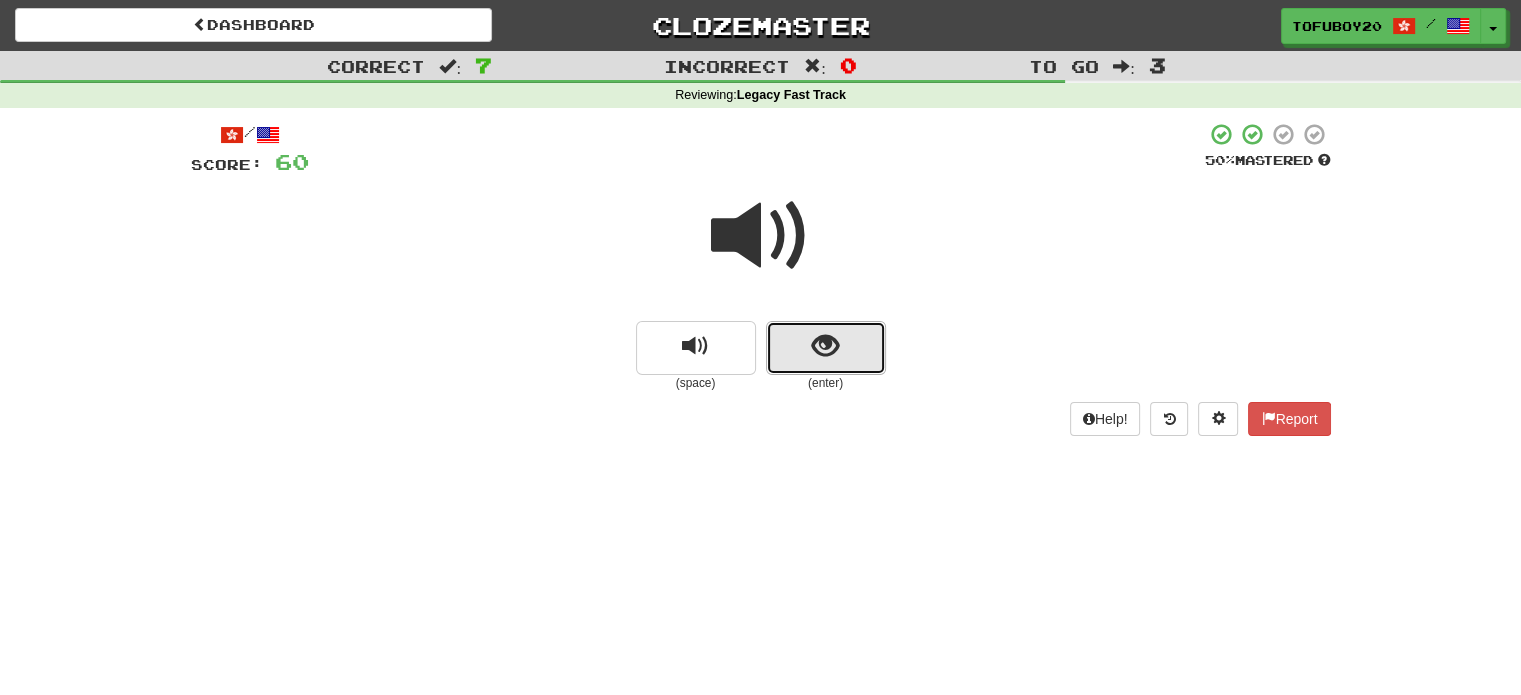 click at bounding box center [825, 346] 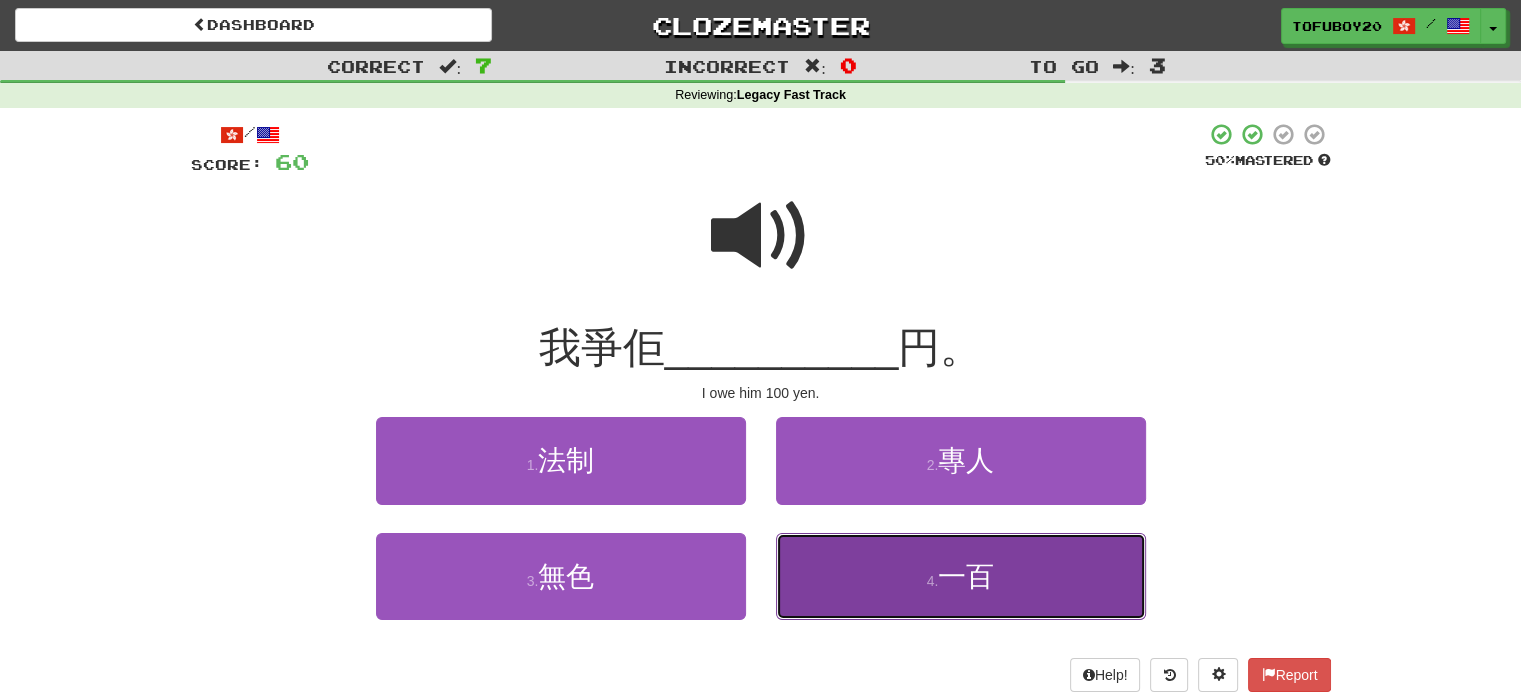 click on "一百" at bounding box center (966, 576) 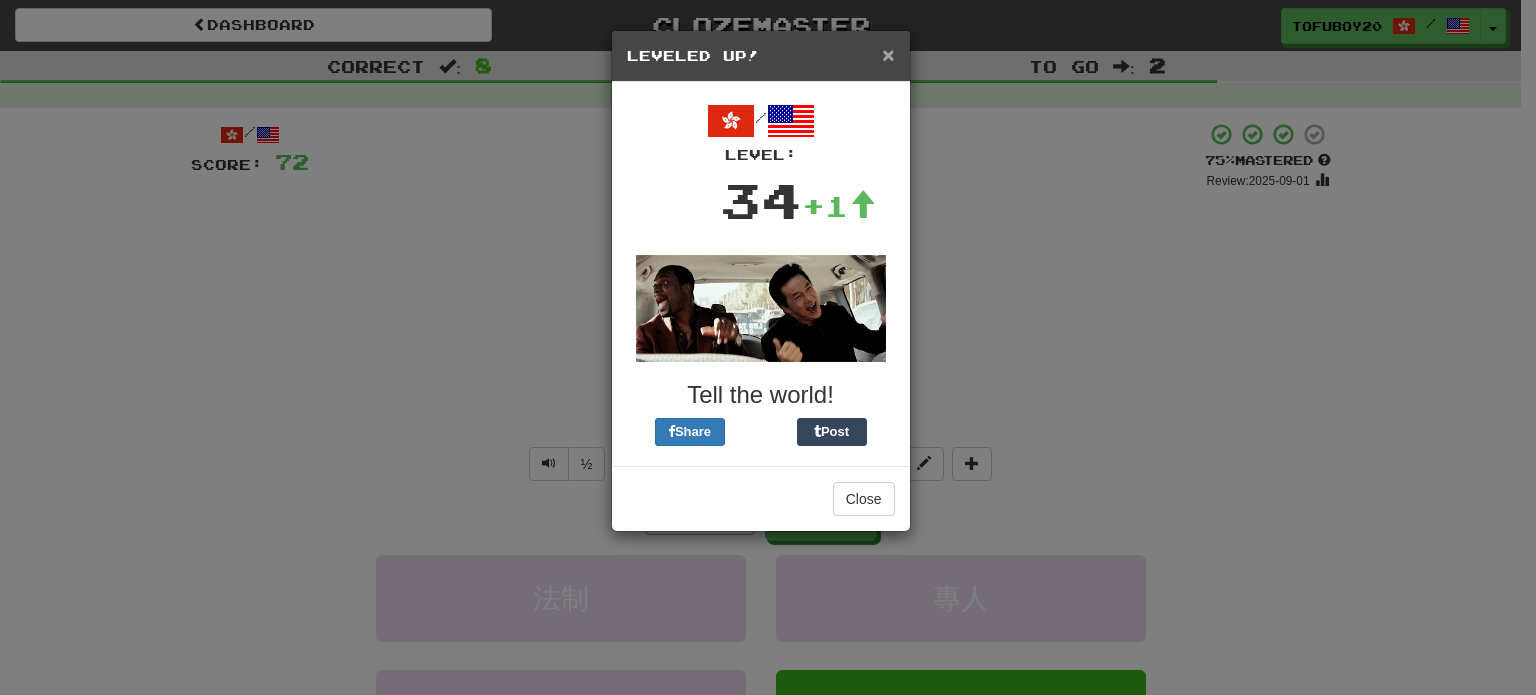 click on "×" at bounding box center [888, 54] 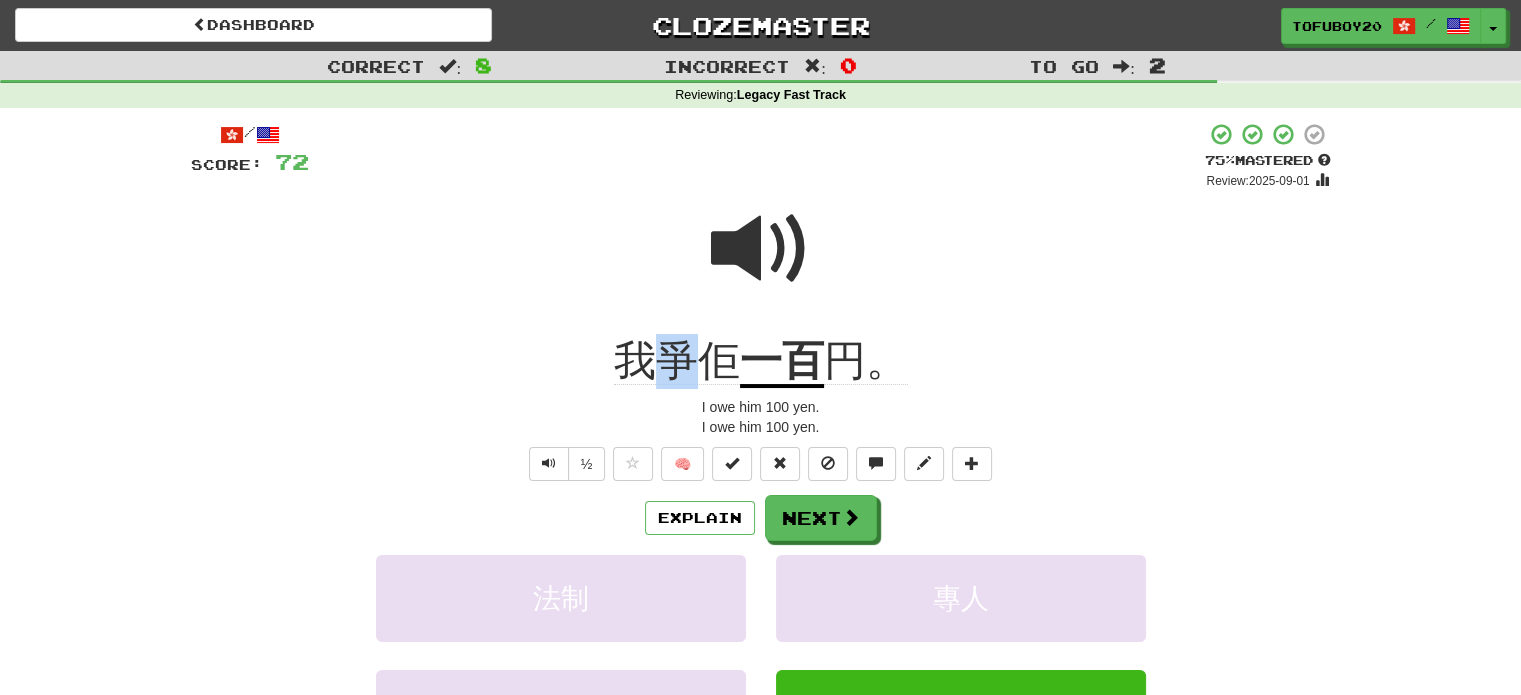 drag, startPoint x: 668, startPoint y: 365, endPoint x: 676, endPoint y: 373, distance: 11.313708 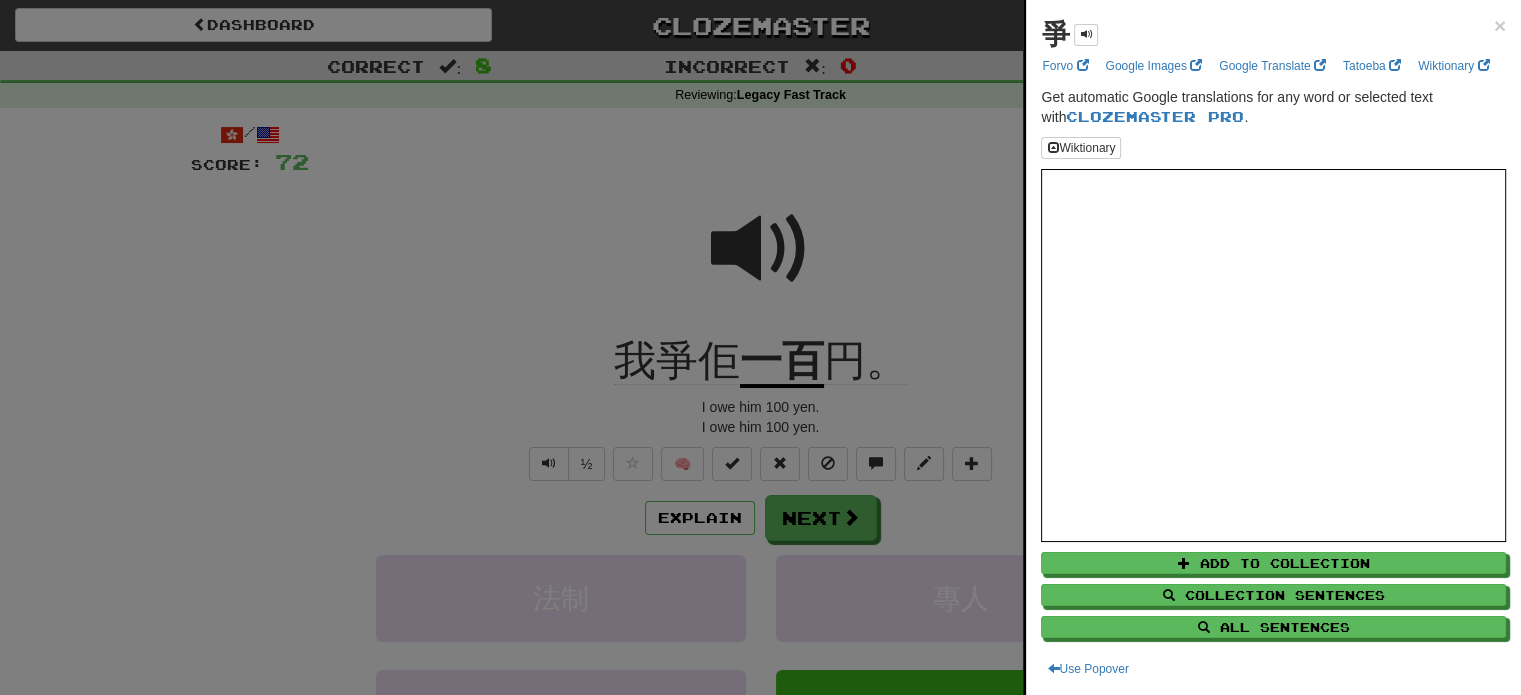 click at bounding box center [760, 347] 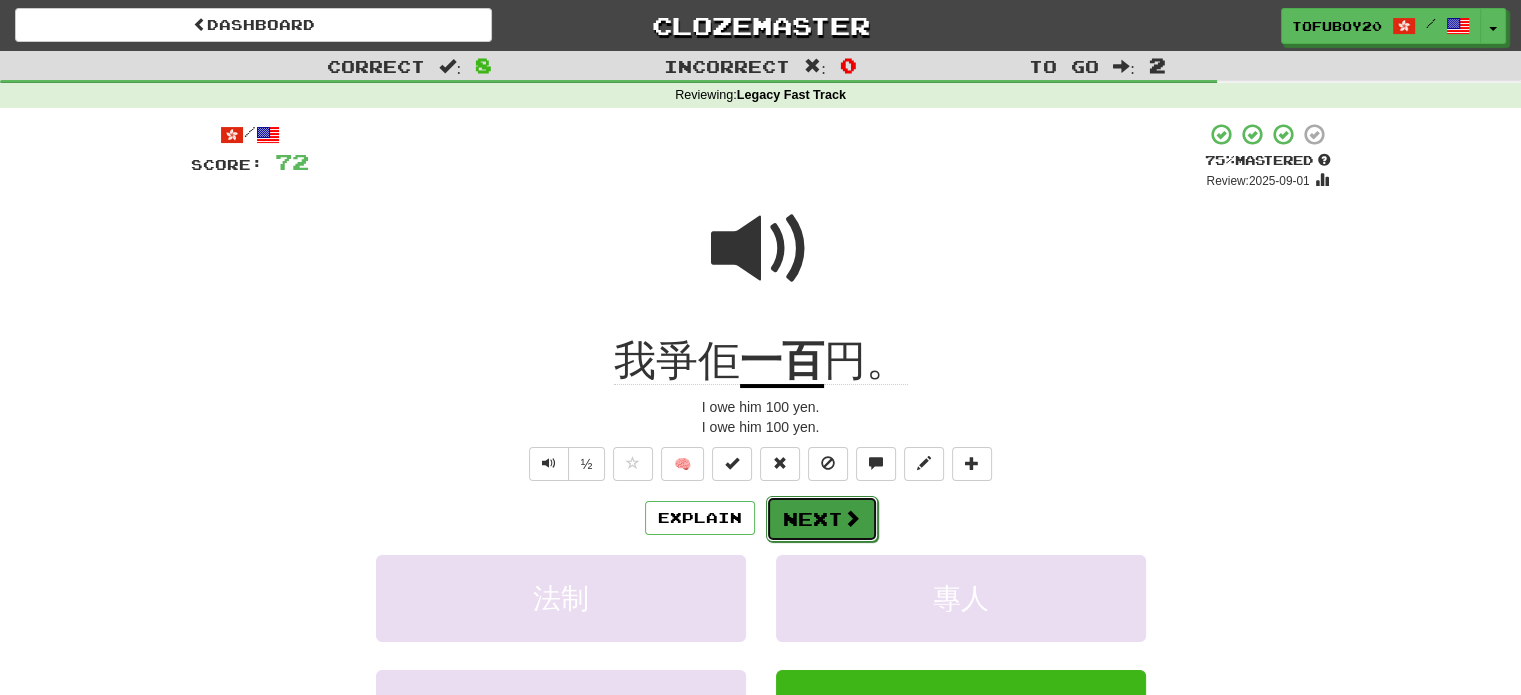 click on "Next" at bounding box center [822, 519] 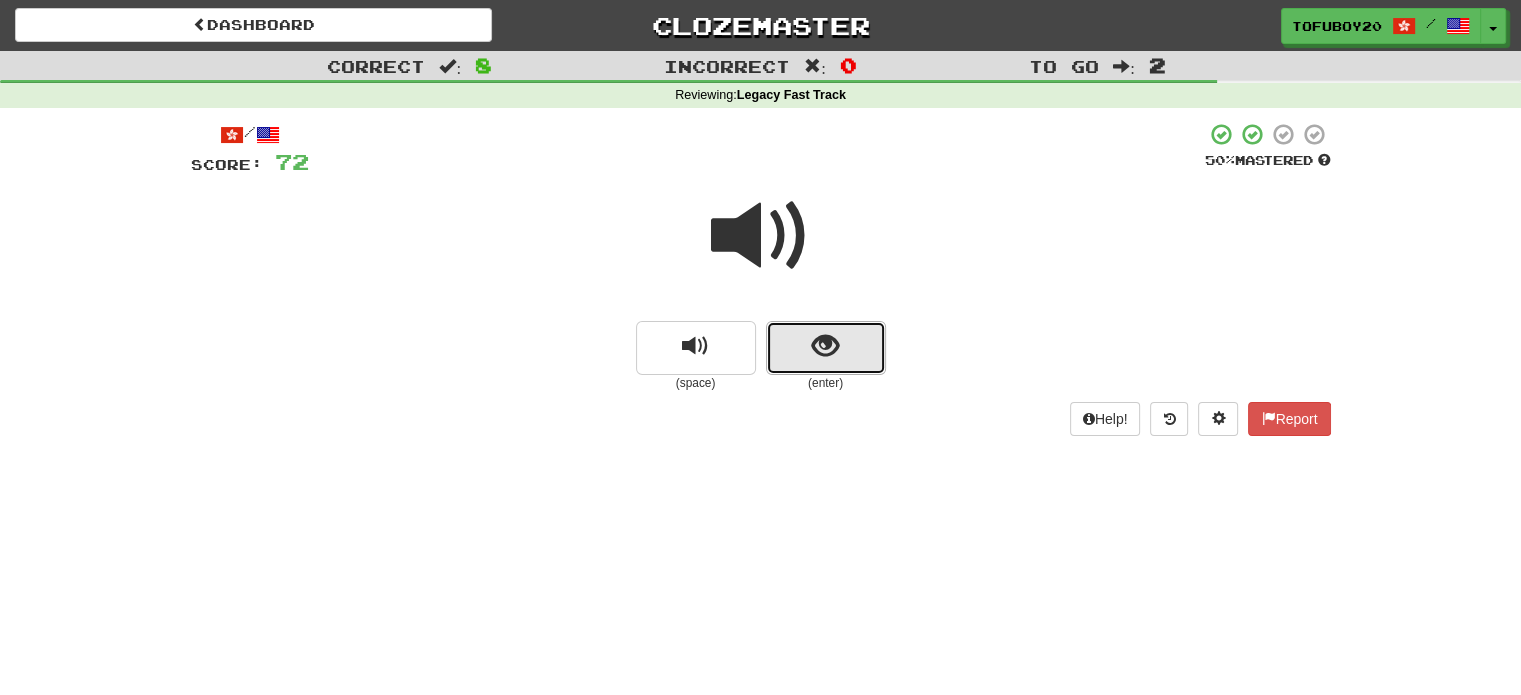 click at bounding box center [825, 346] 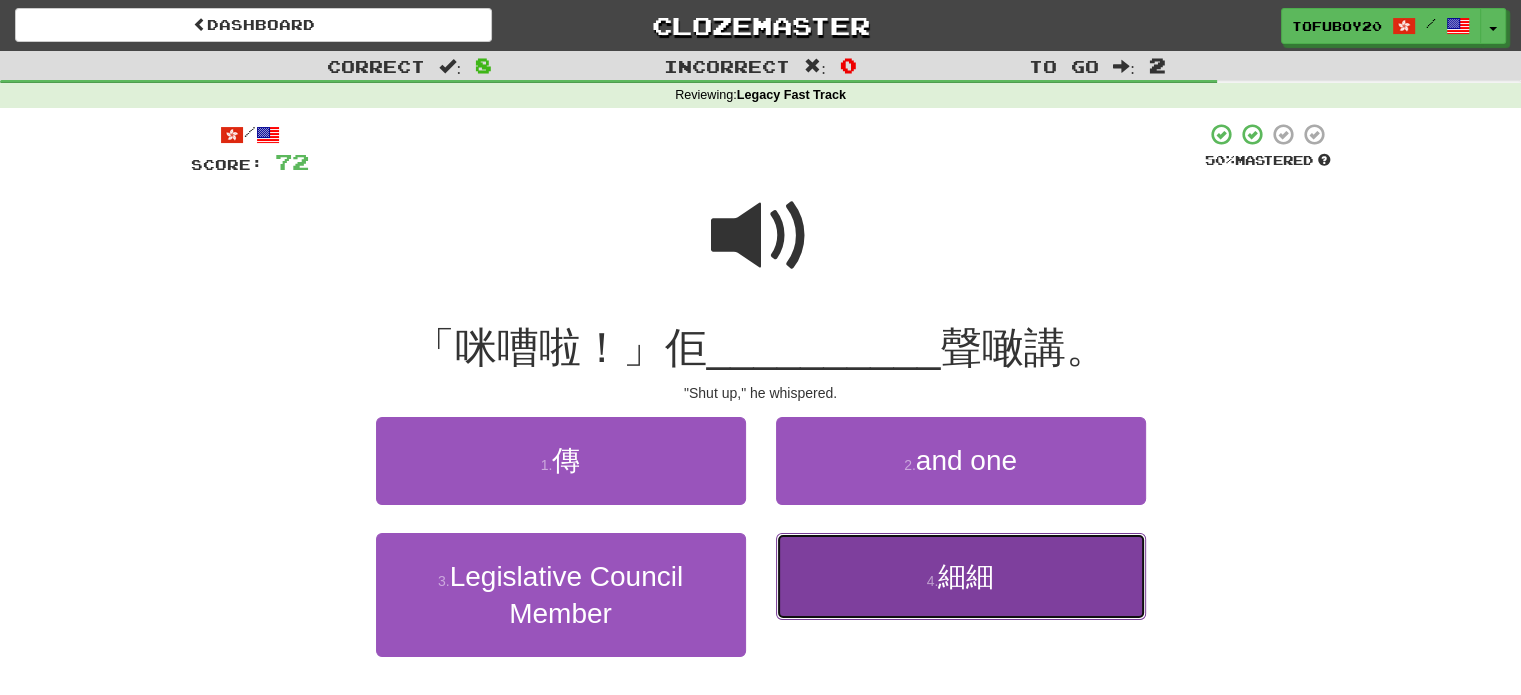 click on "4 .  細細" at bounding box center [961, 576] 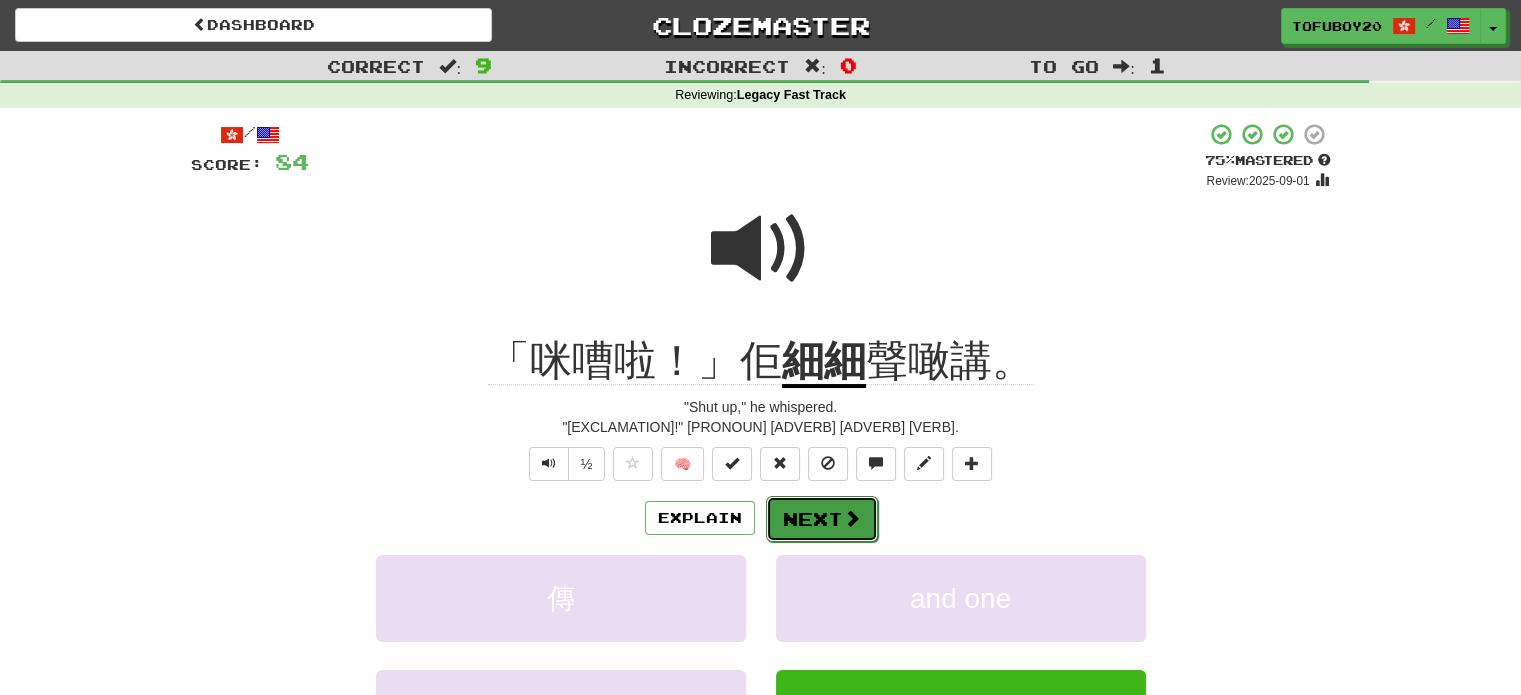 click on "Next" at bounding box center [822, 519] 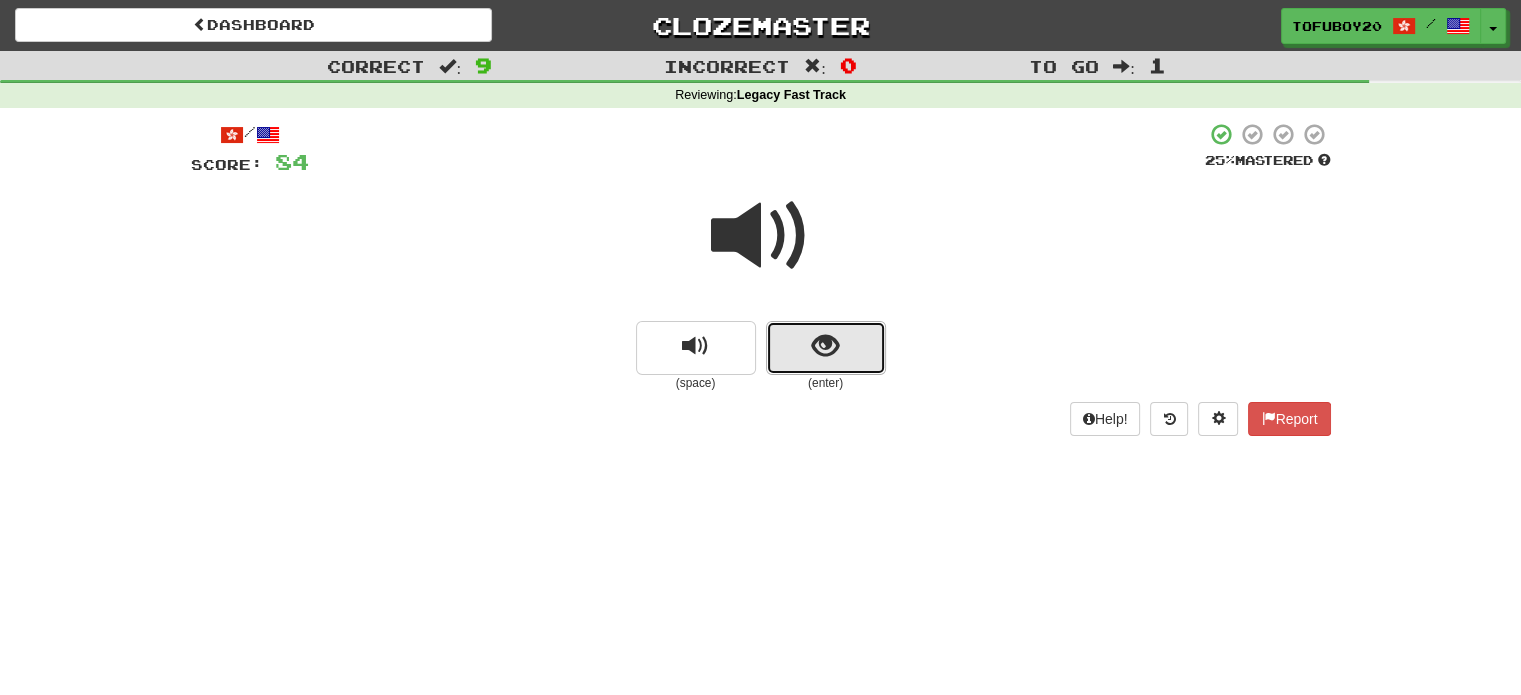 click at bounding box center (825, 346) 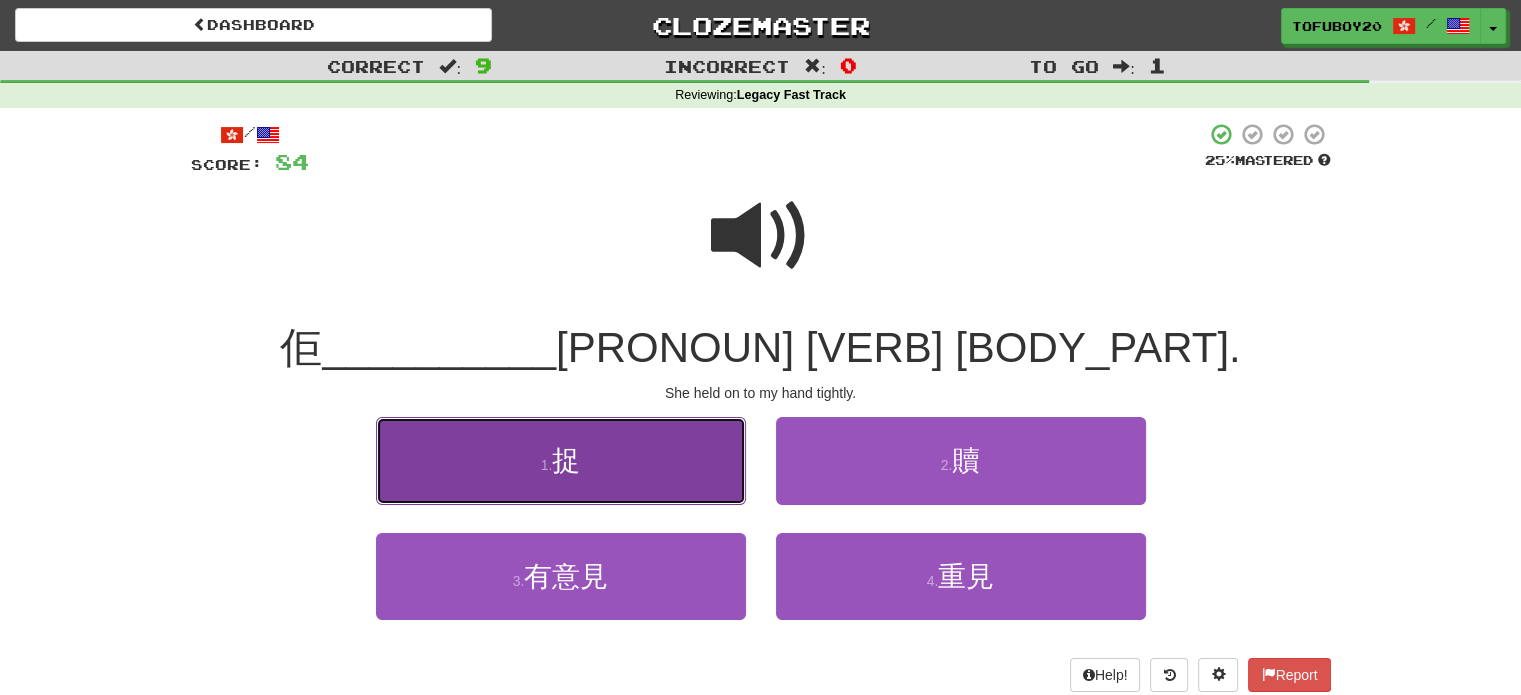 click on "1 .  捉" at bounding box center (561, 460) 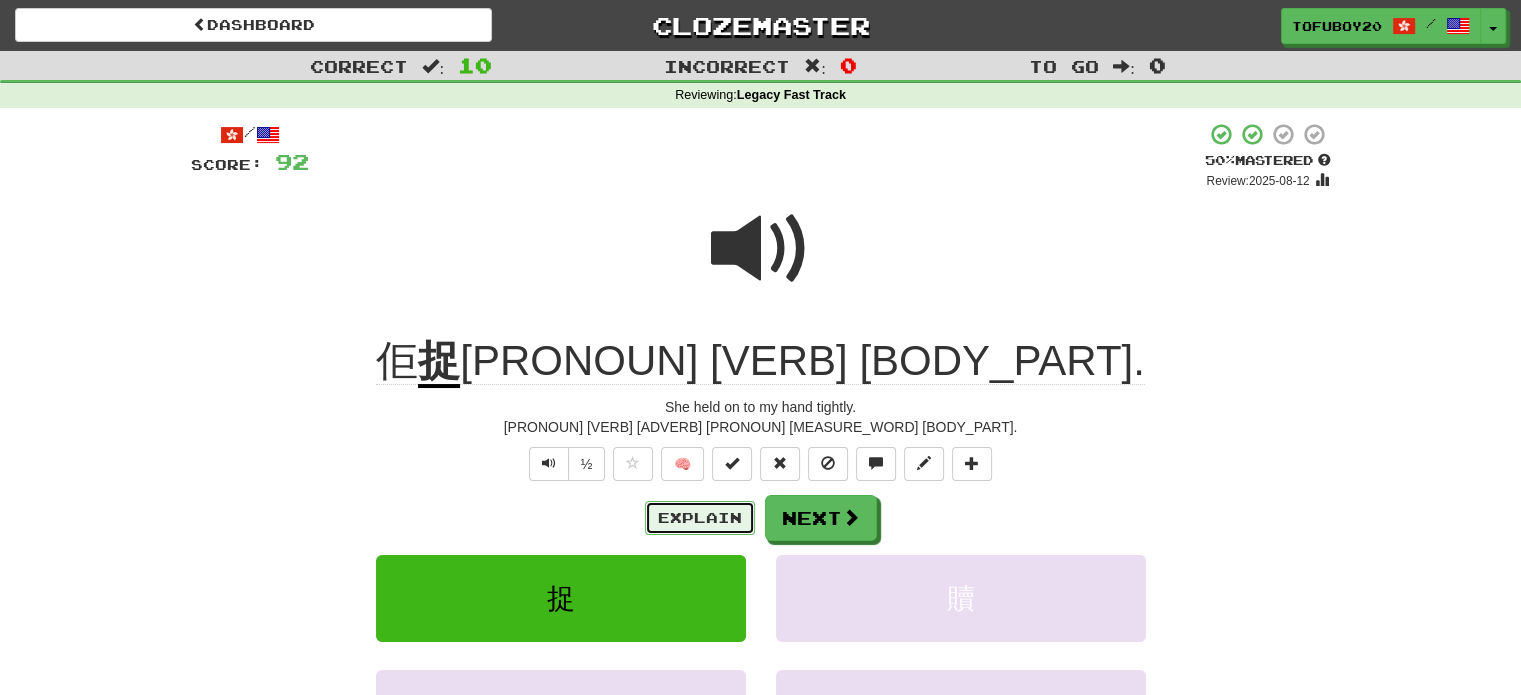 click on "Explain" at bounding box center (700, 518) 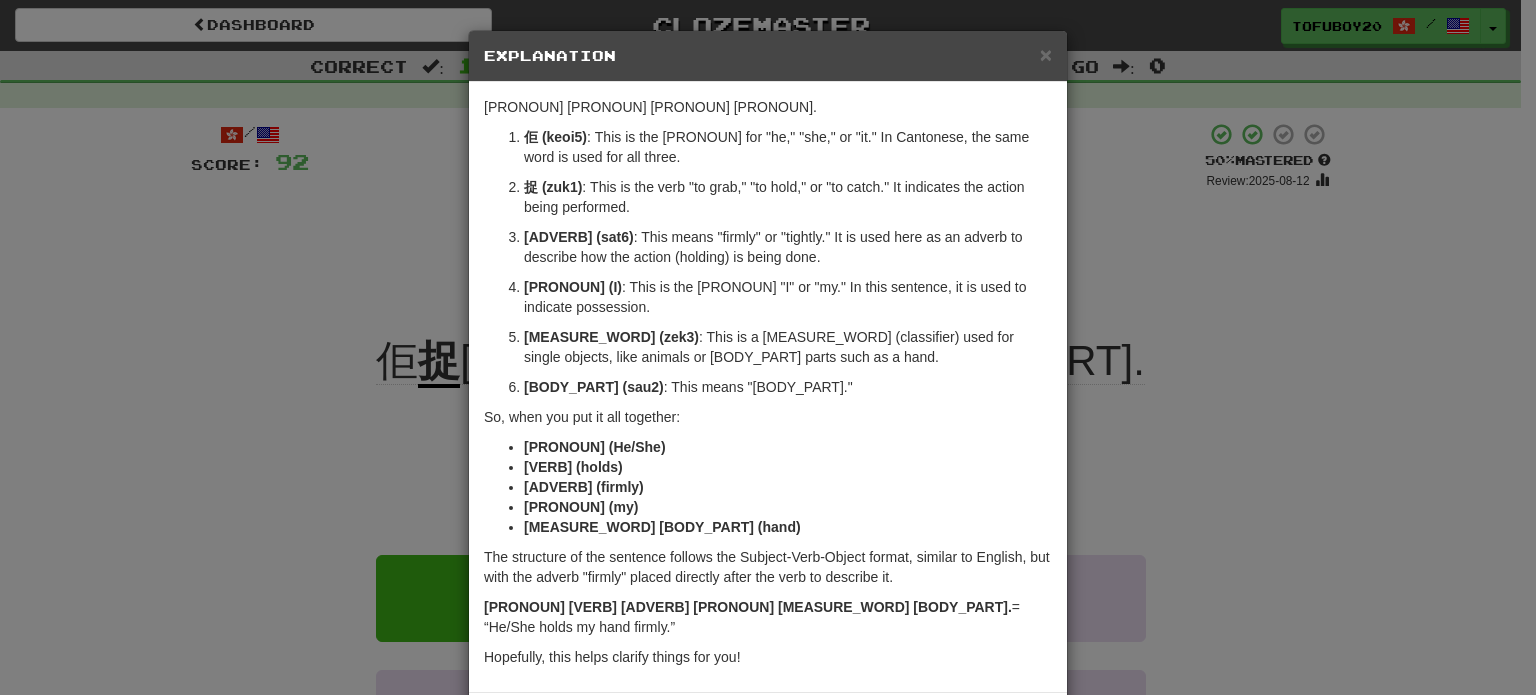 click on "× Explanation Sure! The sentence "He/She held my hand firmly." in Cantonese means "He/She held my hand firmly." Let's break it down step by step to understand the grammar and the meaning of each word.
[PRONOUN] (keoi5) : This is the [PRONOUN] for "he," "she," or "it." In Cantonese, the same word is used for all three.
[VERB] (zuk1) : This is the verb "to grab," "to hold," or "to catch." It indicates the action being performed.
[ADVERB] (sat6) : This means "firmly" or "tightly." It is used here as an adverb to describe how the action (holding) is being done.
[PRONOUN] (ngo5) : This is the [PRONOUN] "I" or "my." In this sentence, it is used to indicate possession.
[MEASURE_WORD] (zek3) : This is a [MEASURE_WORD] (classifier) used for single objects, like animals or [BODY_PART] parts such as a hand.
[BODY_PART] (sau2) : This means "hand."
So, when you put it all together:
[PRONOUN] (He/She)
[VERB] (holds)
[ADVERB] (firmly)
[PRONOUN] (my)
[MEASURE_WORD] [BODY_PART] (hand)
He/She holds my hand firmly.  = “He/She holds my hand firmly.”
Let us know !" at bounding box center (768, 347) 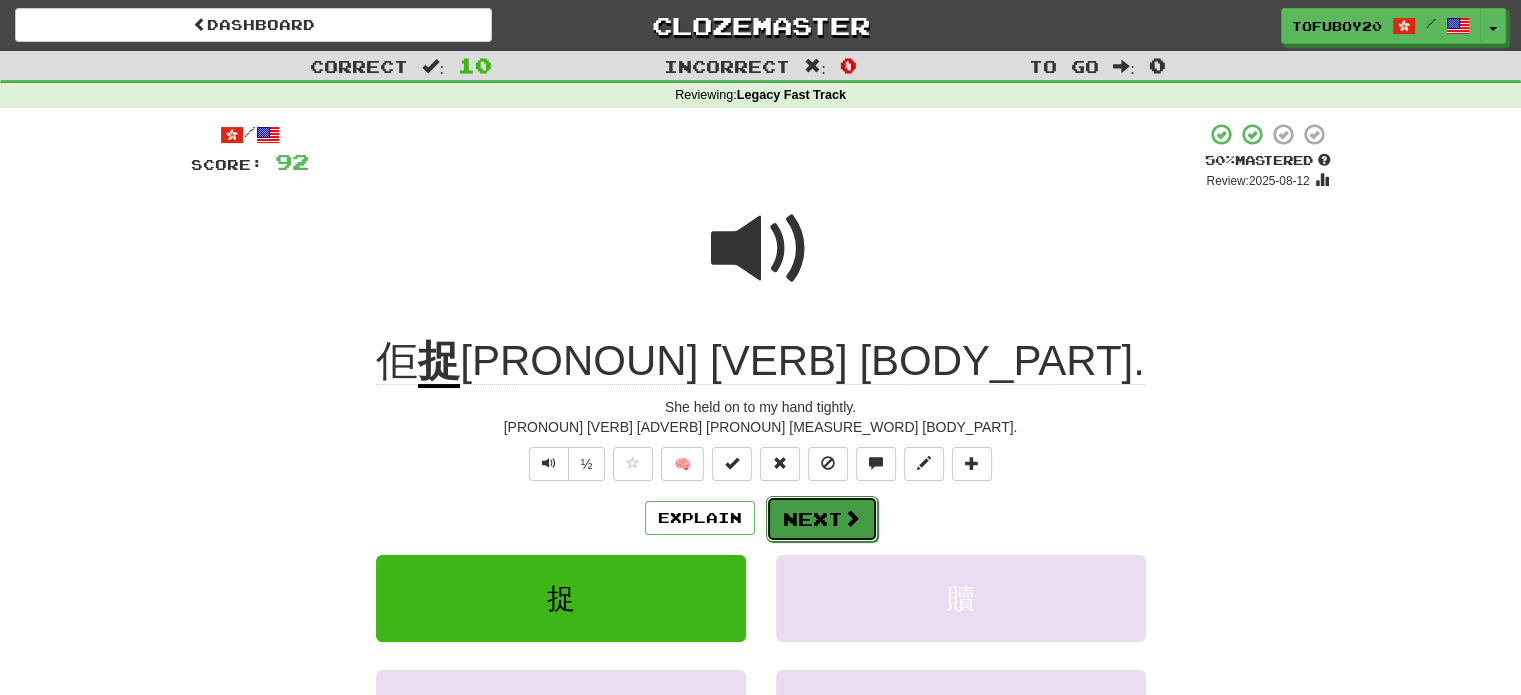 click on "Next" at bounding box center [822, 519] 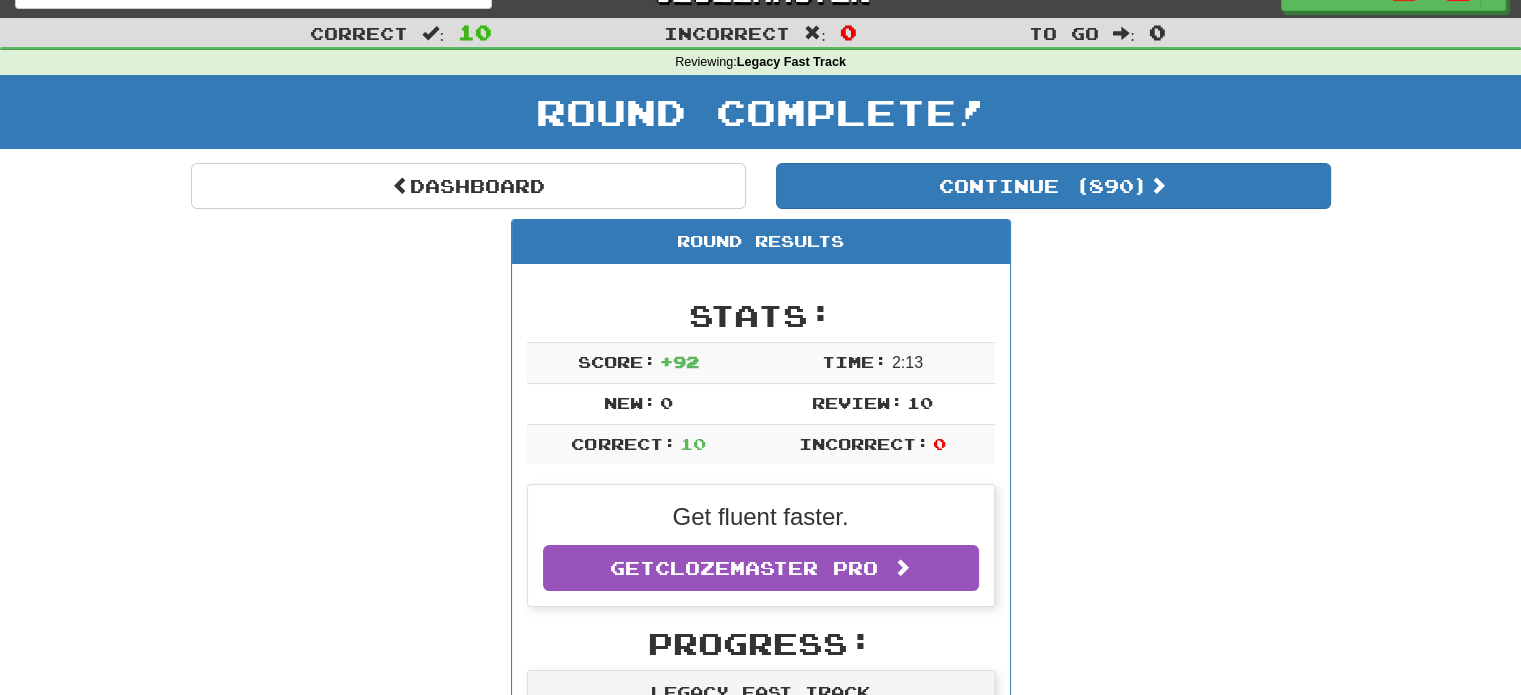 scroll, scrollTop: 0, scrollLeft: 0, axis: both 